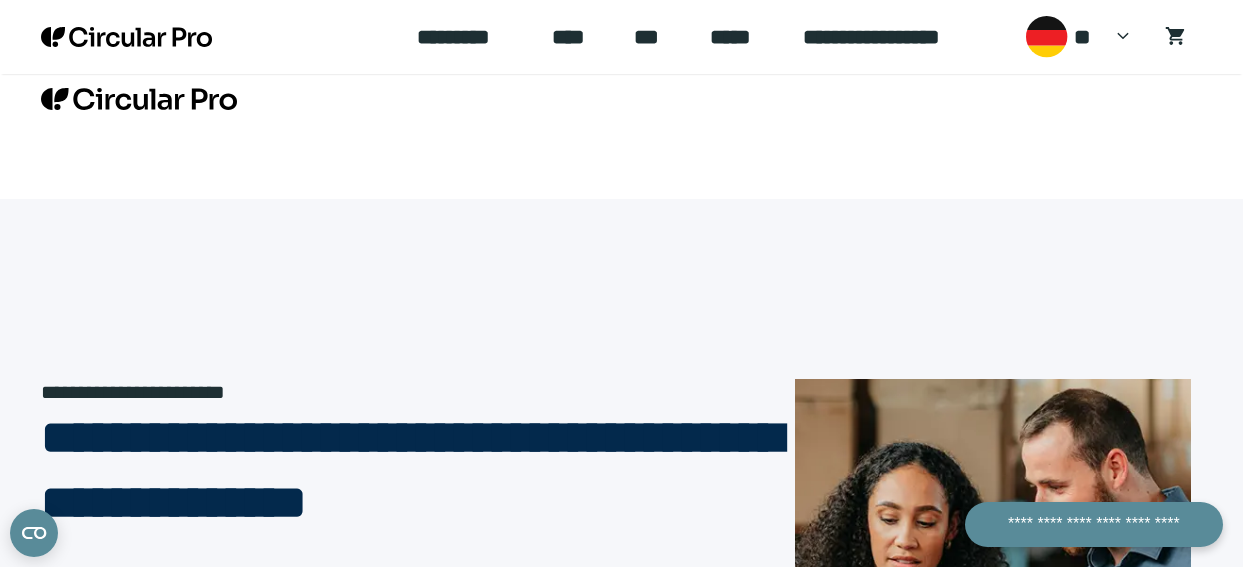 scroll, scrollTop: 440, scrollLeft: 0, axis: vertical 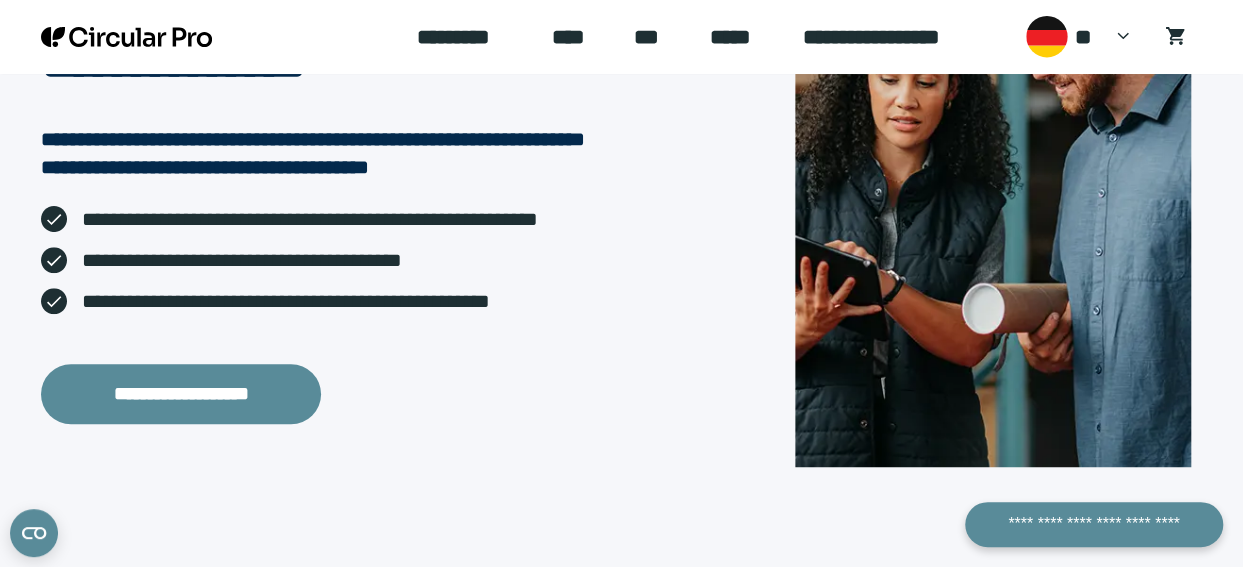 click on "**********" at bounding box center (181, 394) 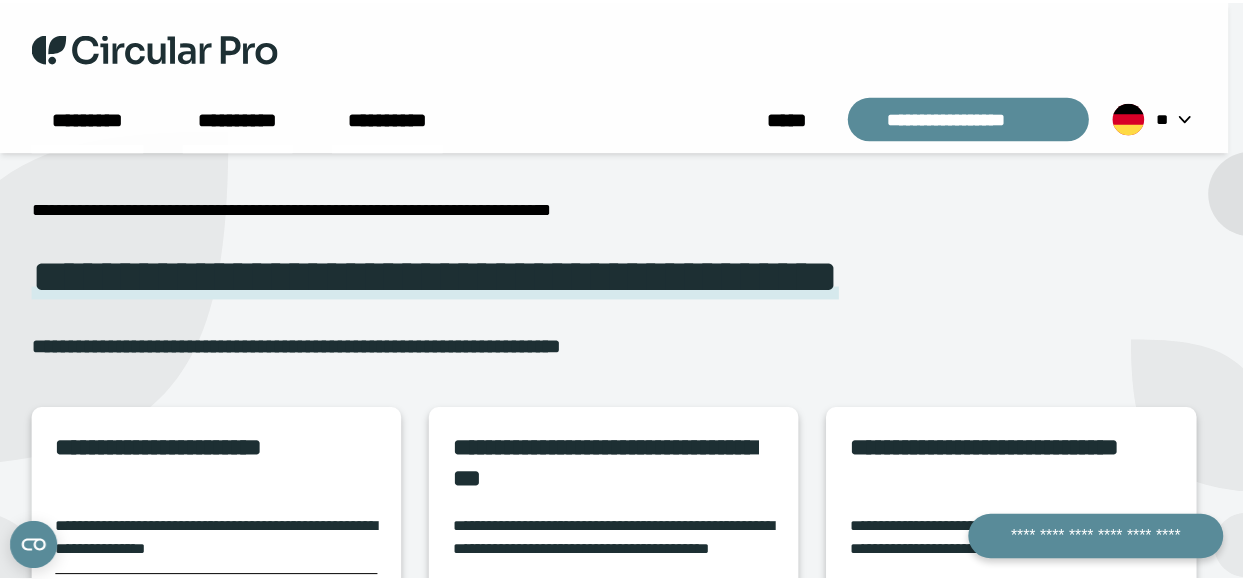 scroll, scrollTop: 0, scrollLeft: 0, axis: both 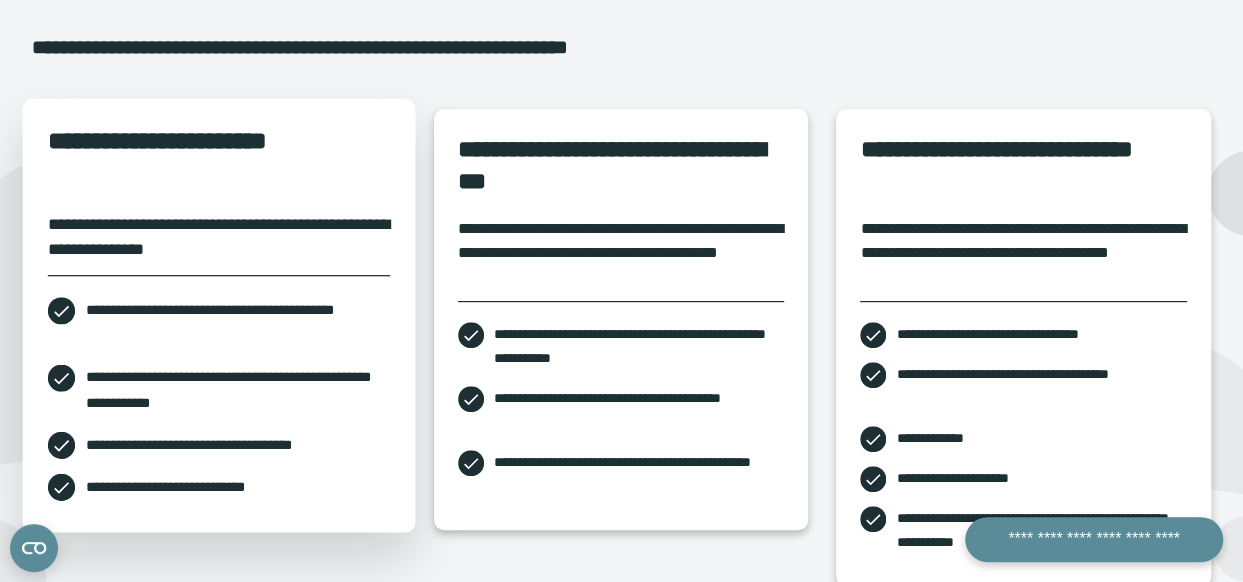 drag, startPoint x: 0, startPoint y: 0, endPoint x: 188, endPoint y: 389, distance: 432.04745 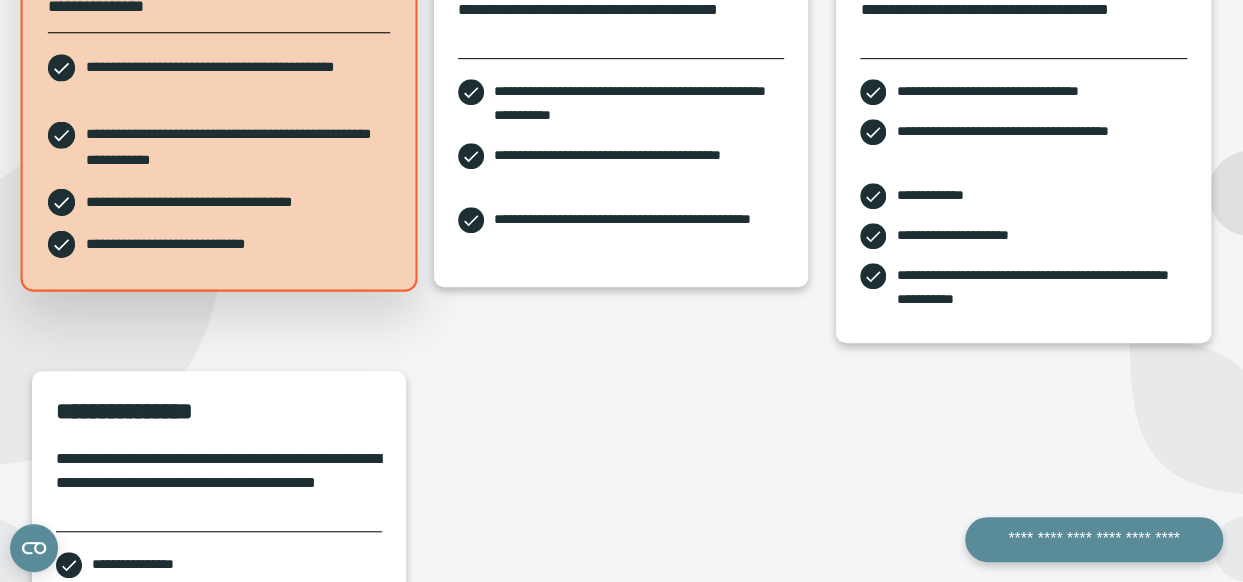 scroll, scrollTop: 600, scrollLeft: 0, axis: vertical 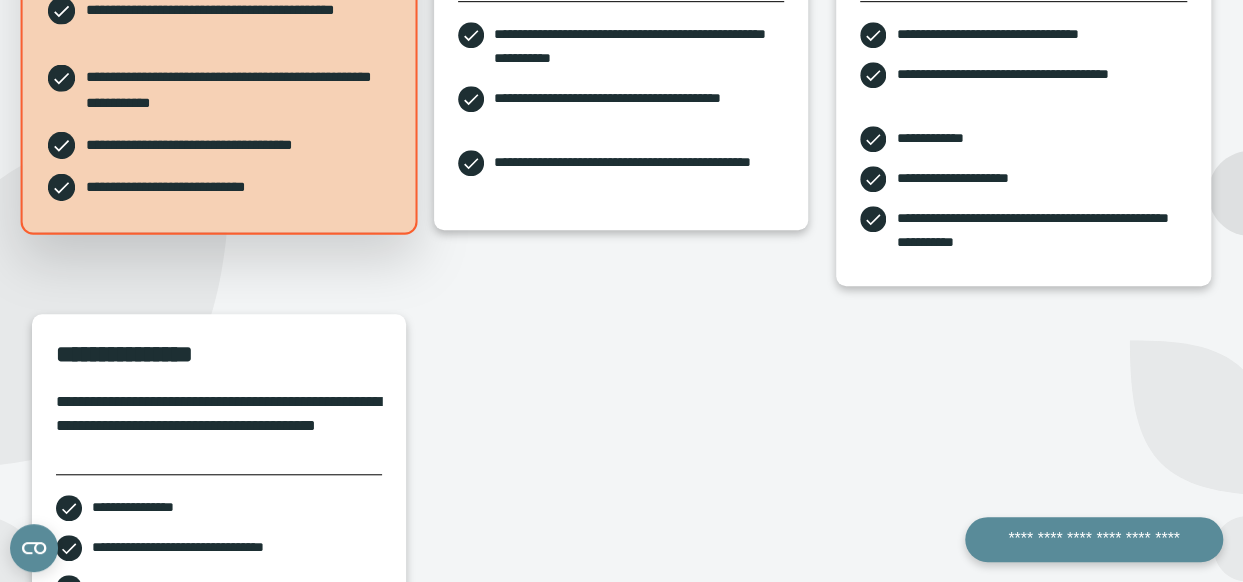 click on "**********" at bounding box center [219, 186] 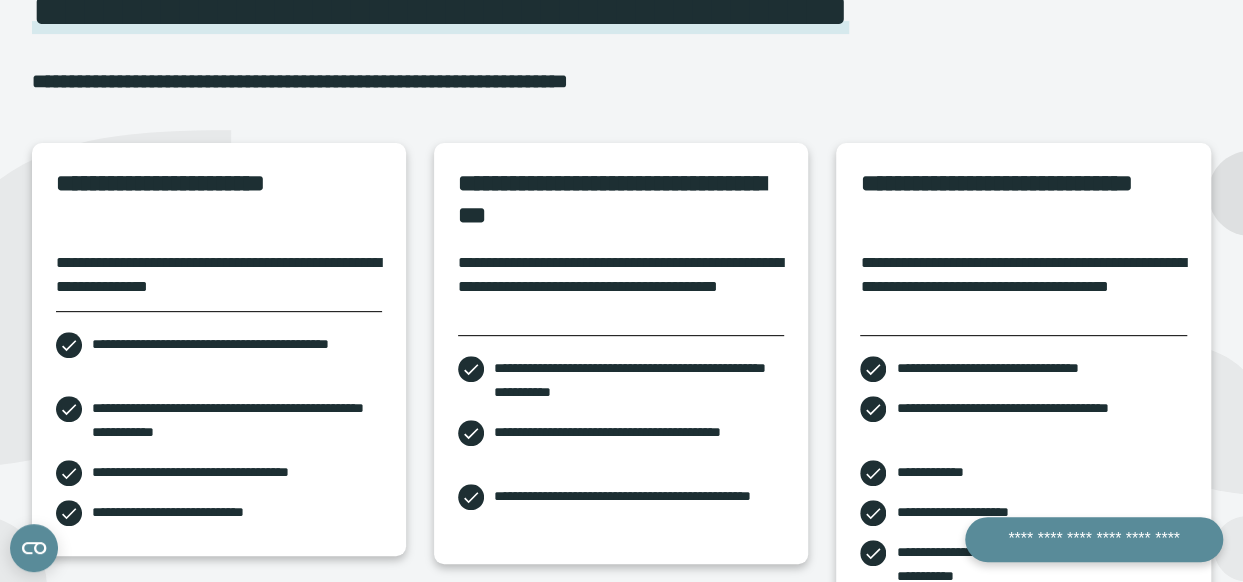 scroll, scrollTop: 297, scrollLeft: 0, axis: vertical 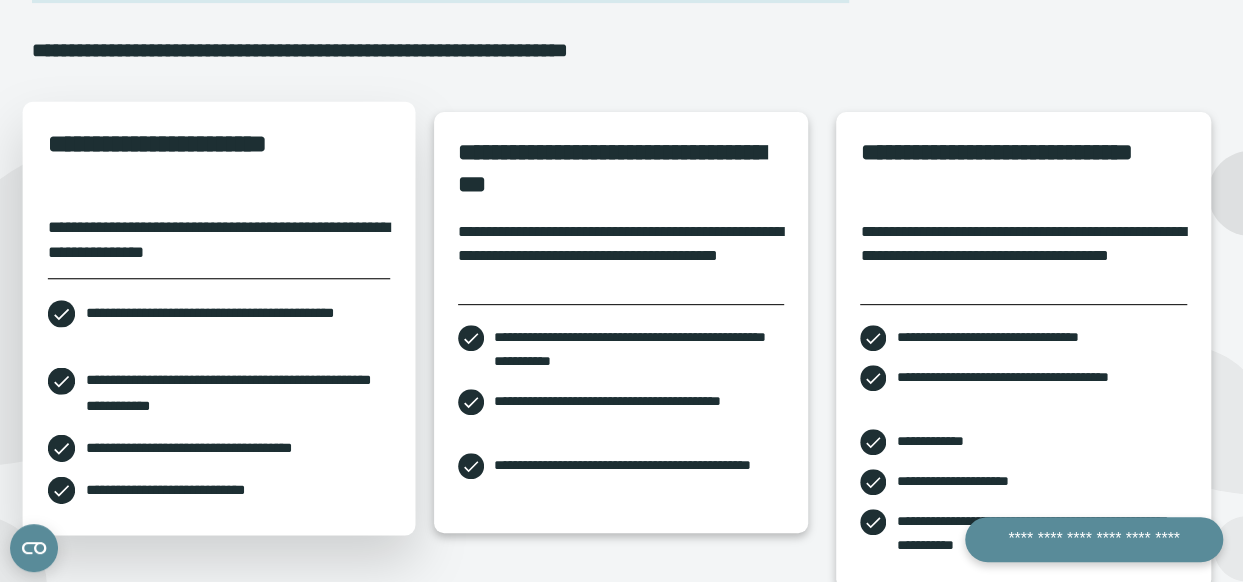 click on "**********" at bounding box center [219, 325] 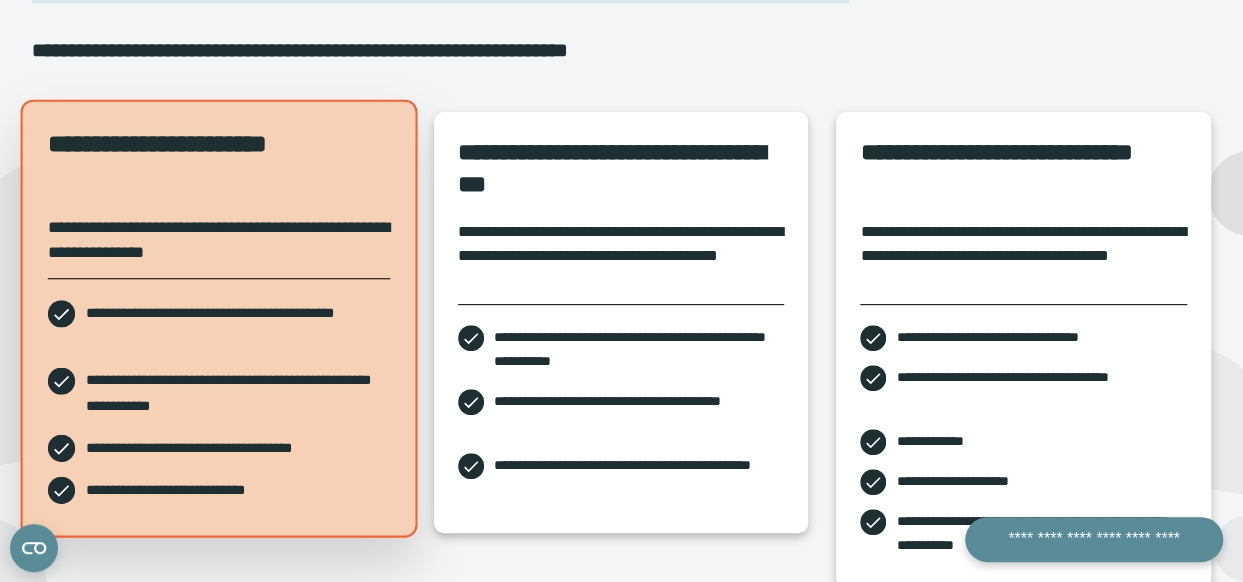 click on "**********" at bounding box center [219, 392] 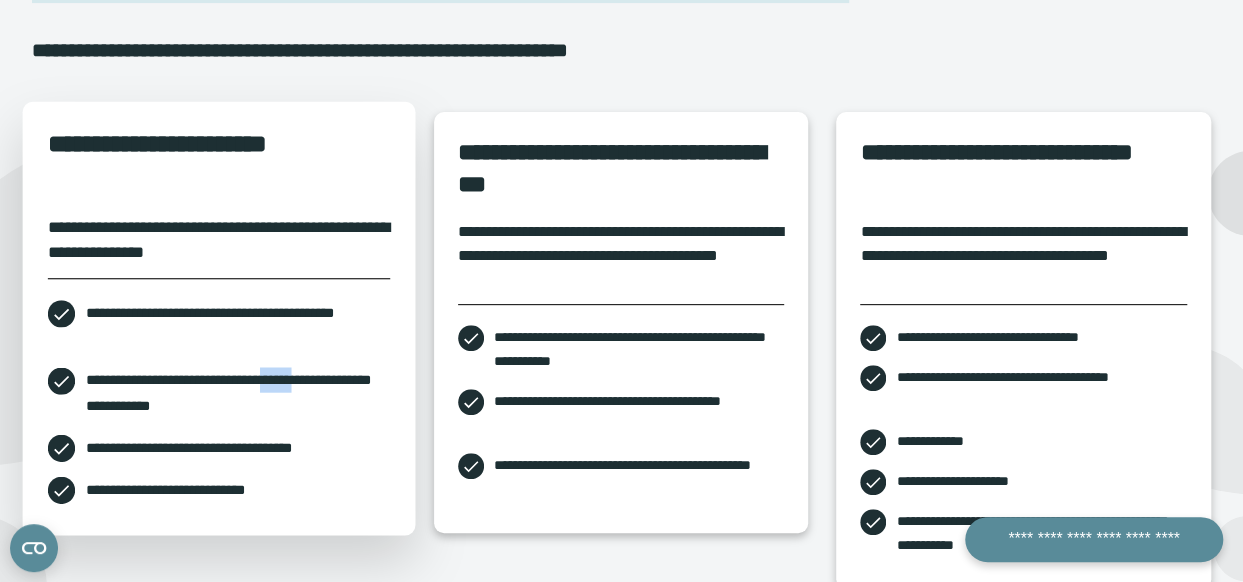 click on "**********" at bounding box center [219, 392] 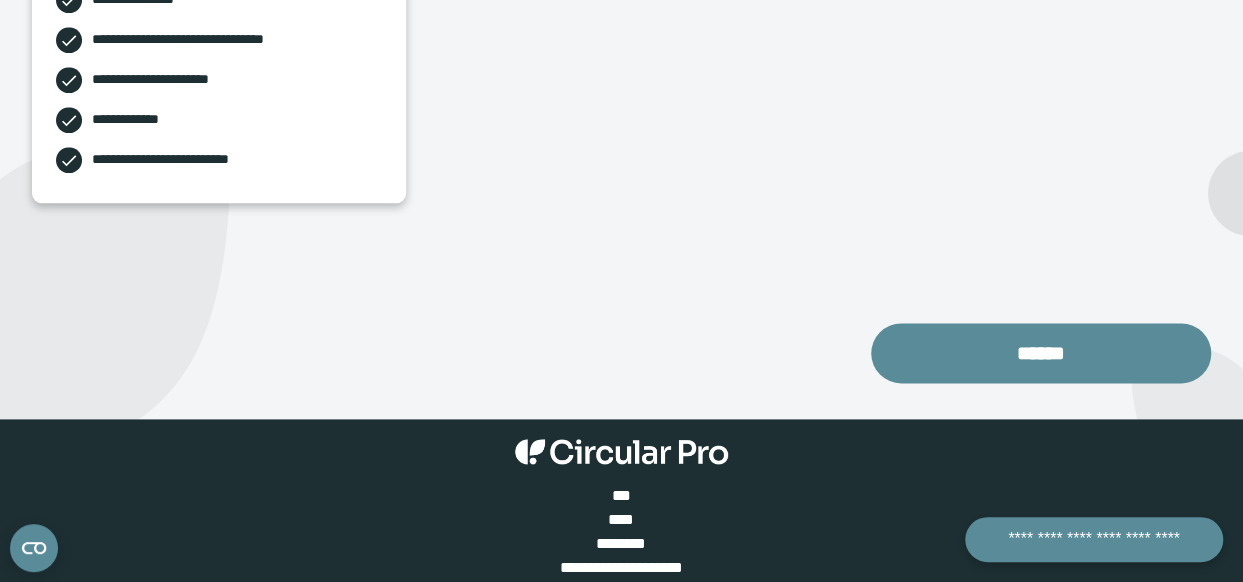 scroll, scrollTop: 1197, scrollLeft: 0, axis: vertical 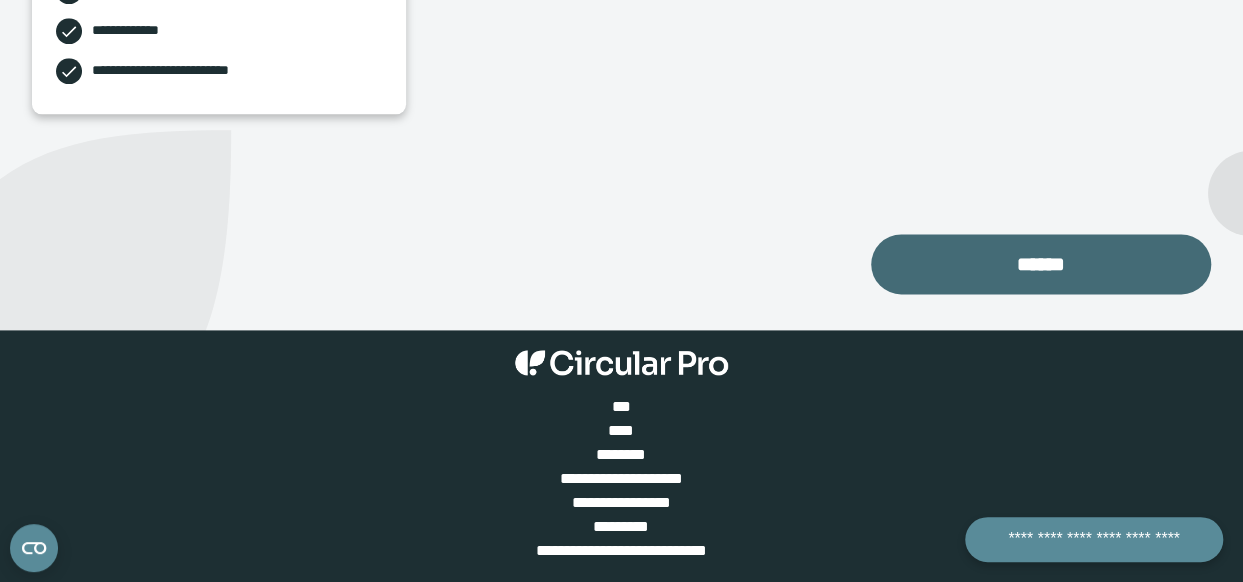 click on "******" at bounding box center (1041, 264) 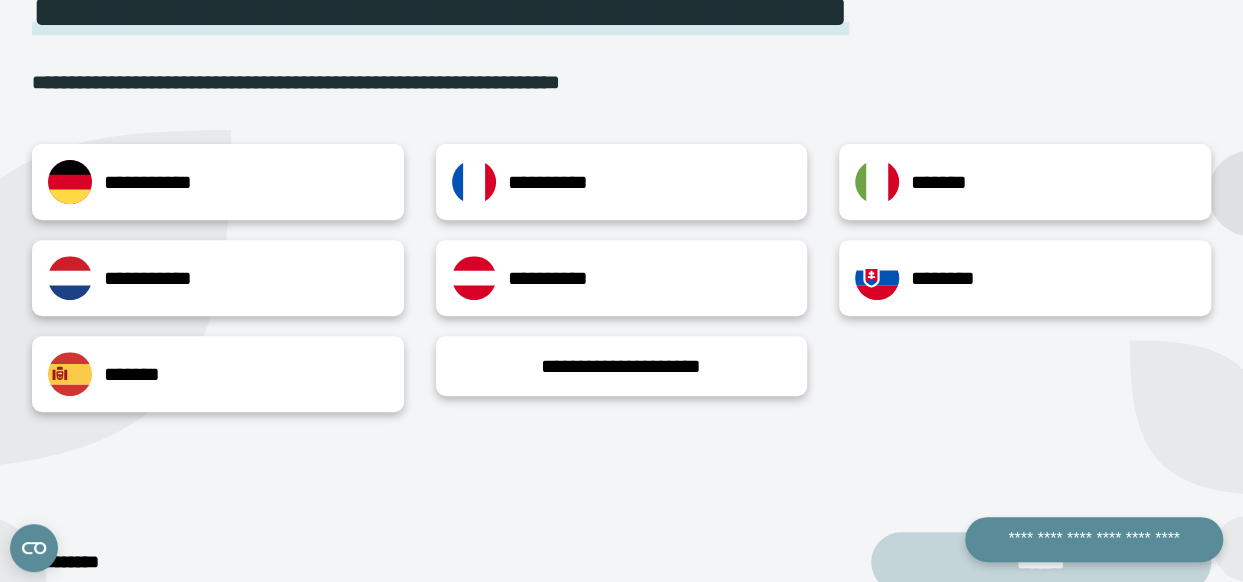 scroll, scrollTop: 264, scrollLeft: 0, axis: vertical 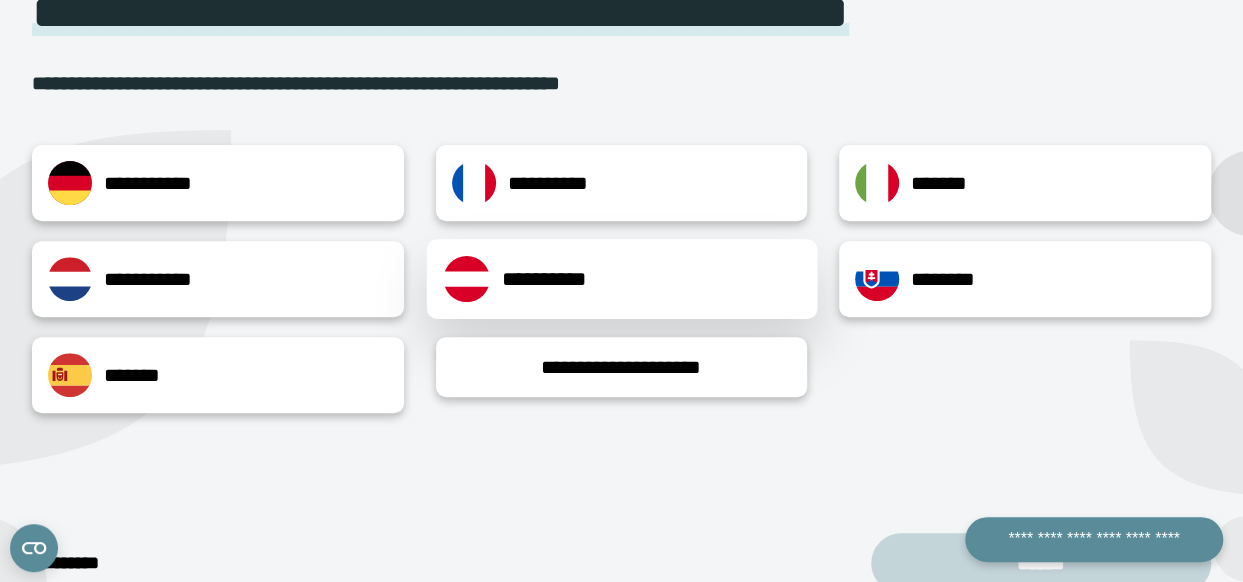 click on "**********" at bounding box center [621, 279] 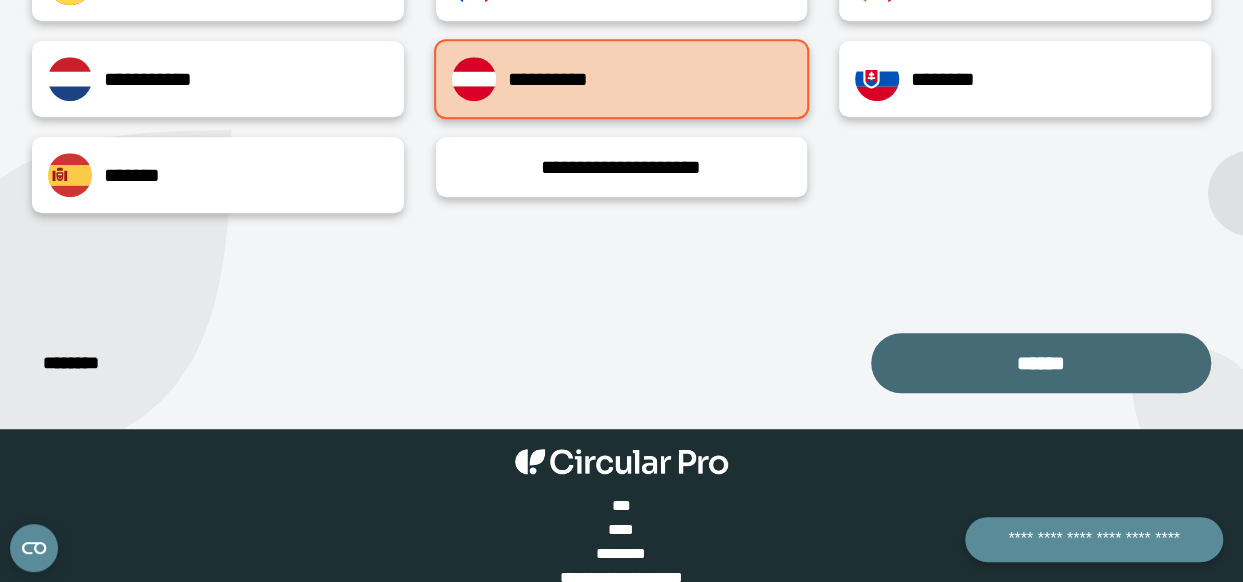 click on "******" at bounding box center (1041, 363) 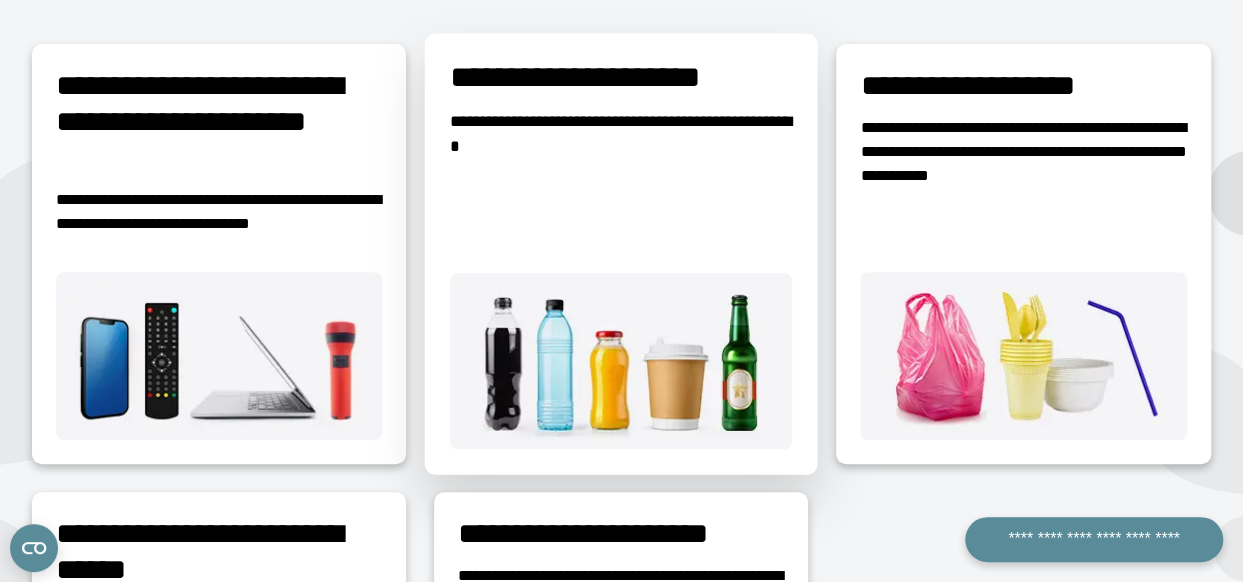 scroll, scrollTop: 364, scrollLeft: 0, axis: vertical 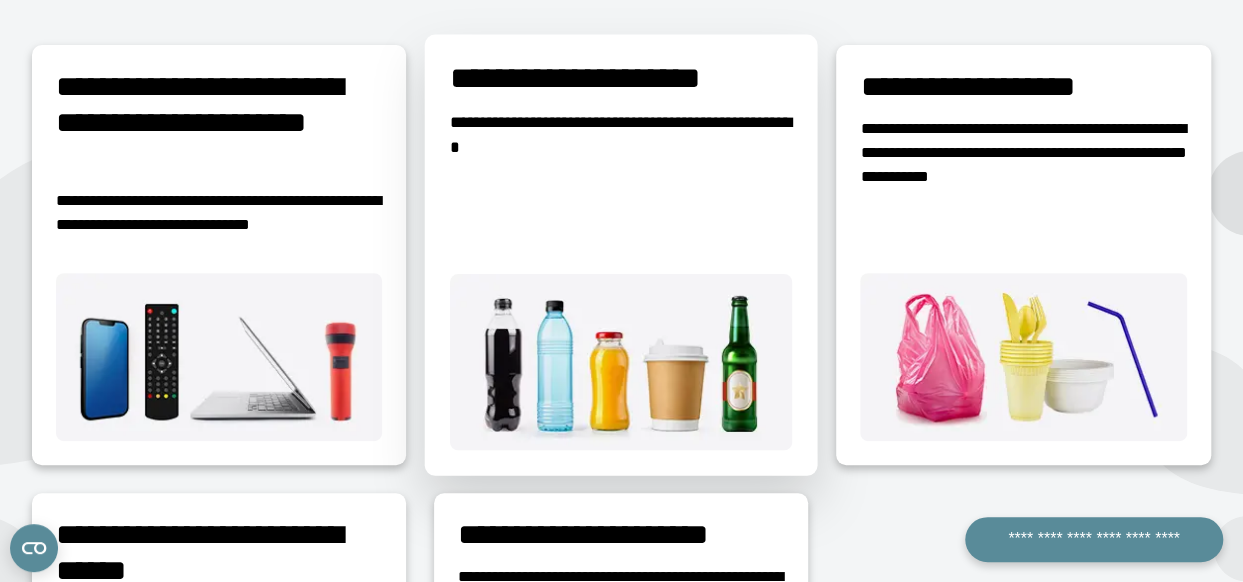 click on "**********" at bounding box center [621, 254] 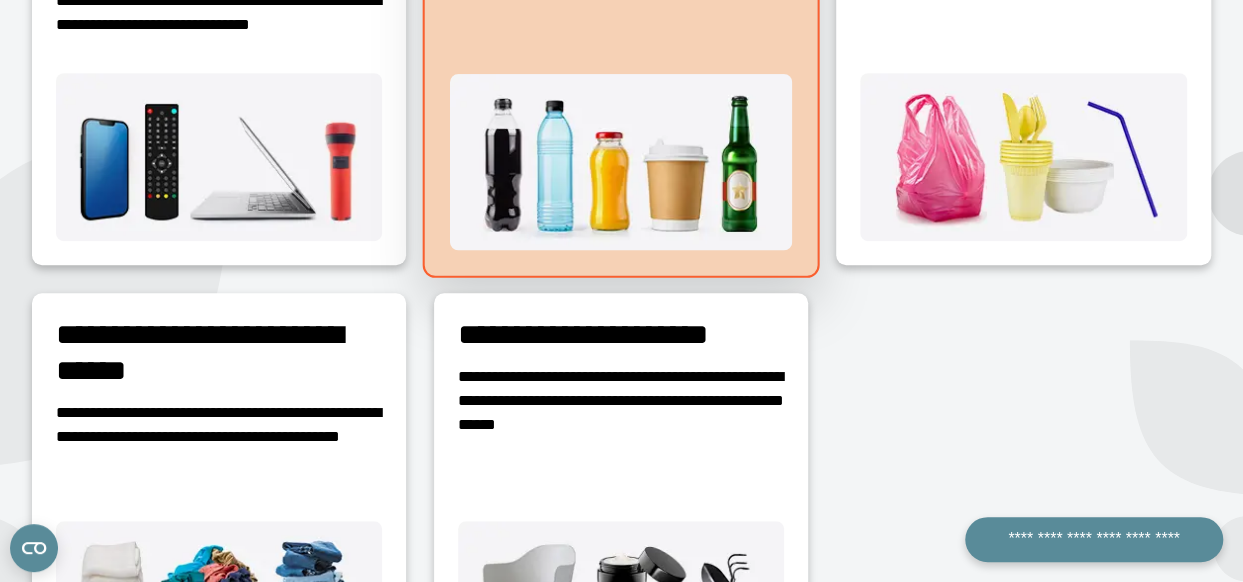 scroll, scrollTop: 664, scrollLeft: 0, axis: vertical 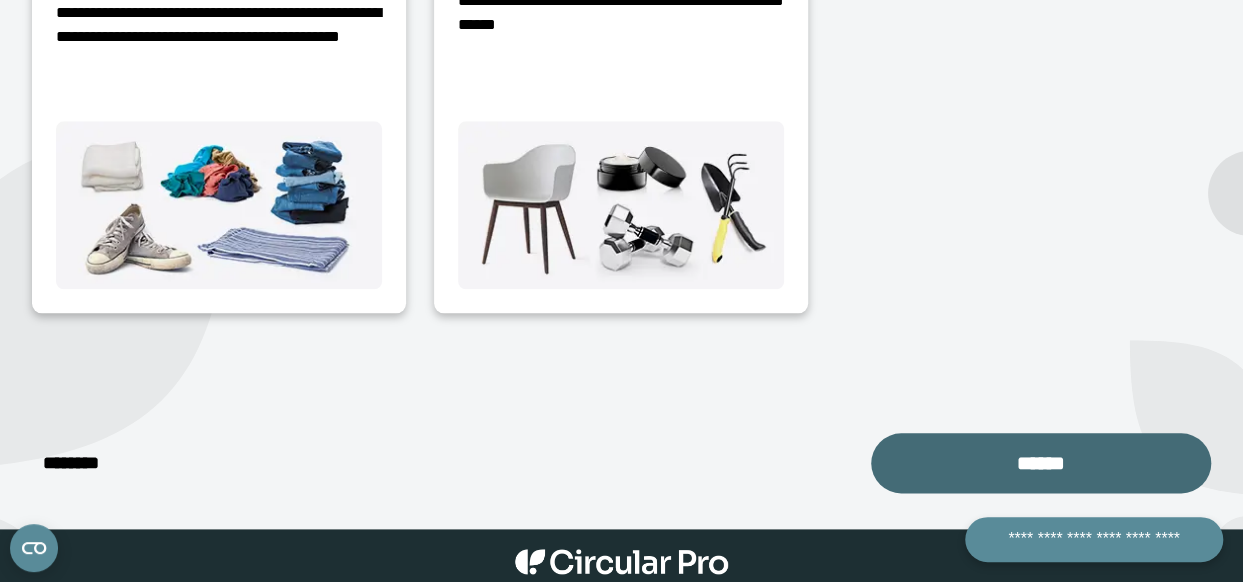 click on "******" at bounding box center (1041, 463) 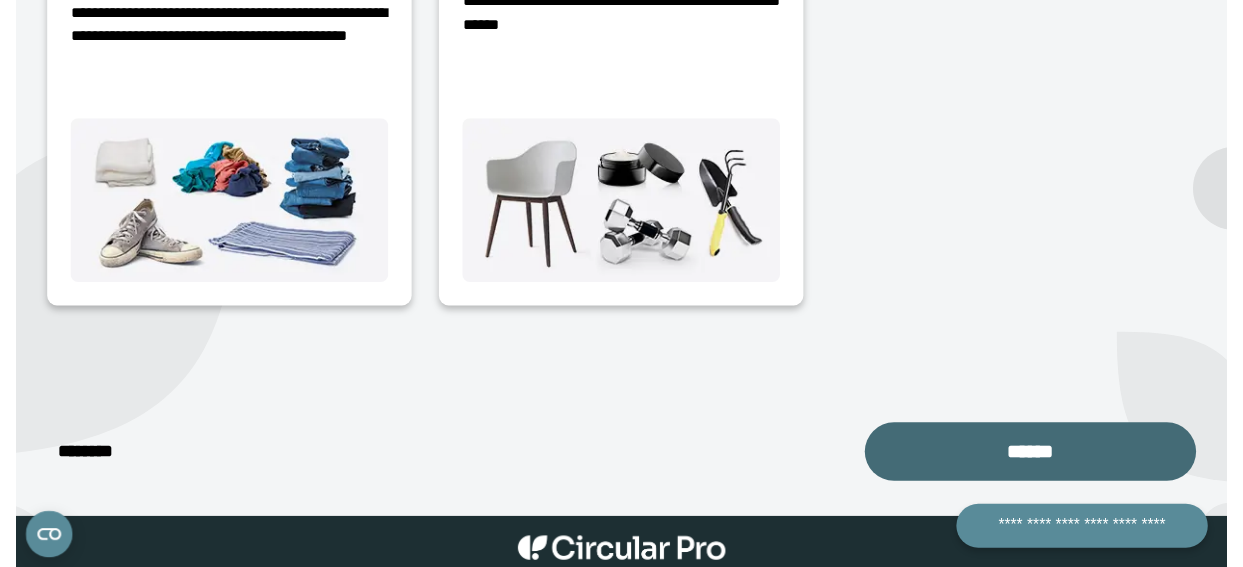 scroll, scrollTop: 382, scrollLeft: 0, axis: vertical 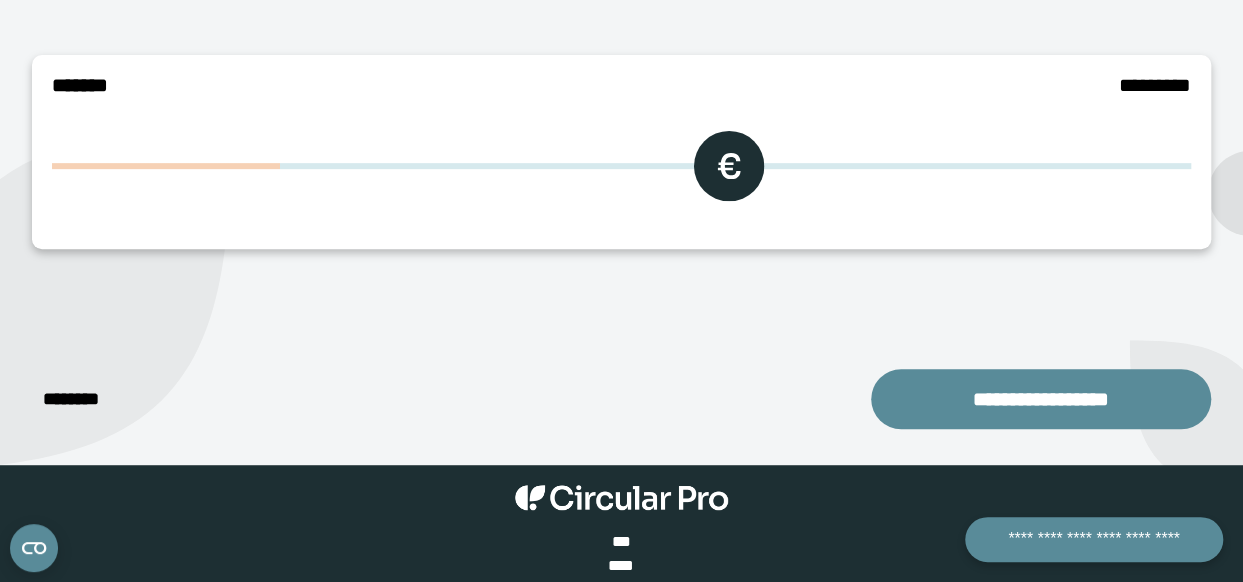 drag, startPoint x: 76, startPoint y: 211, endPoint x: 356, endPoint y: 249, distance: 282.5668 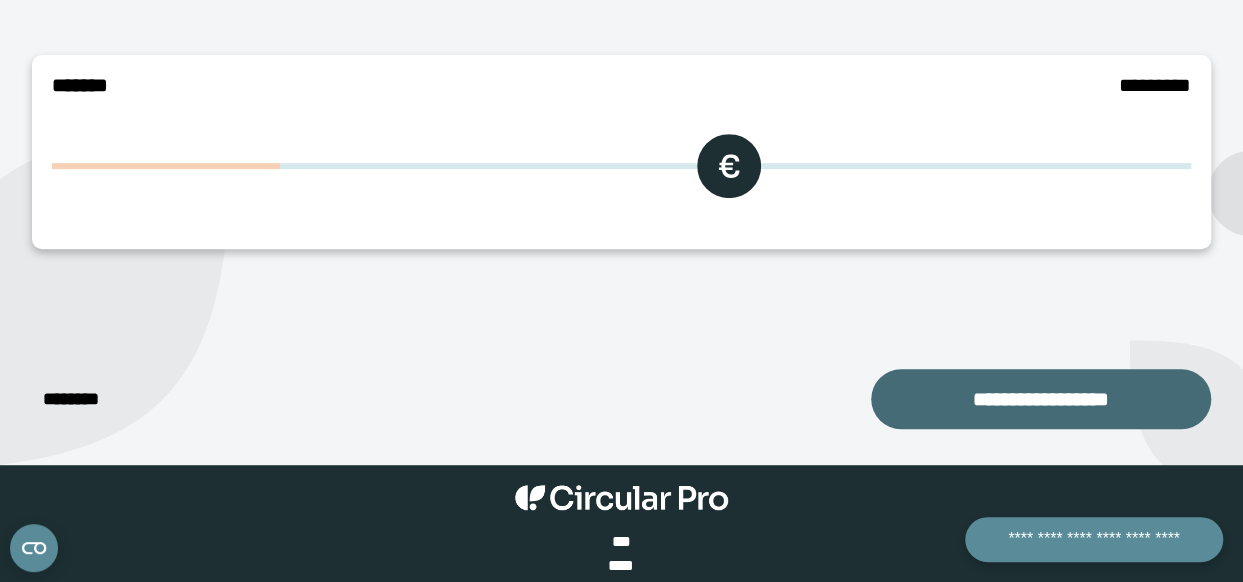 click on "**********" at bounding box center (1041, 399) 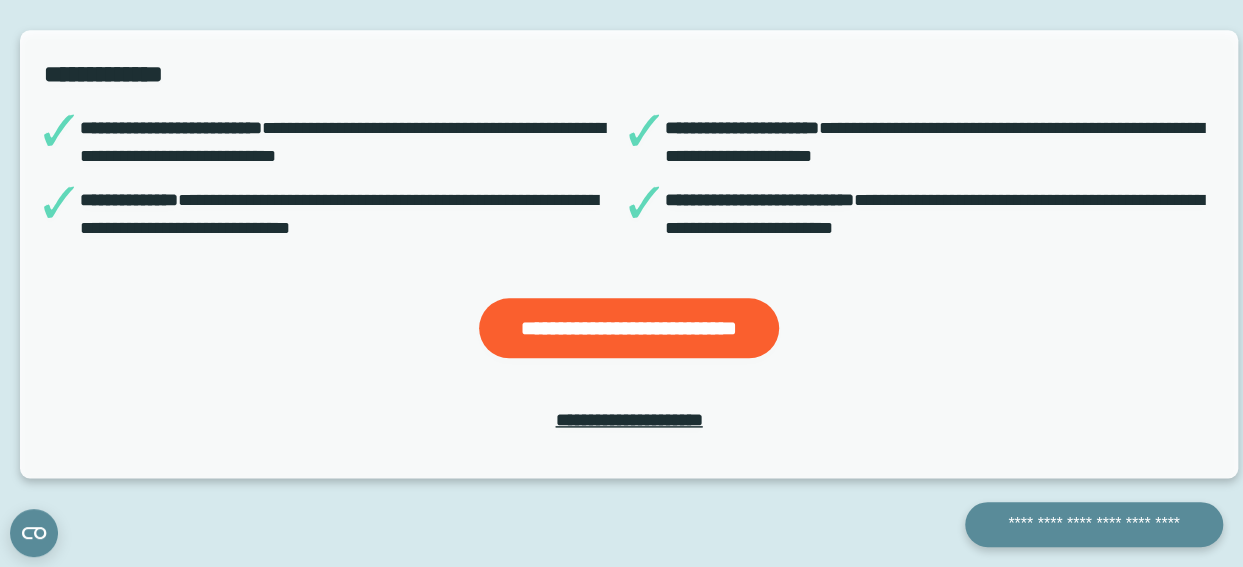 scroll, scrollTop: 1004, scrollLeft: 0, axis: vertical 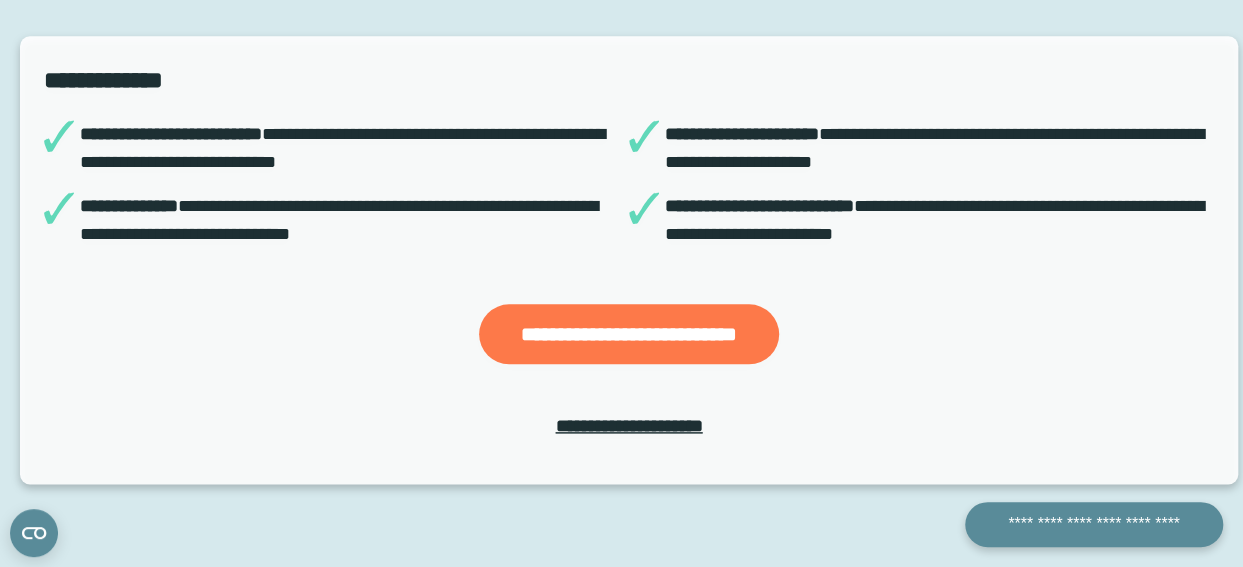 click on "**********" at bounding box center (629, 334) 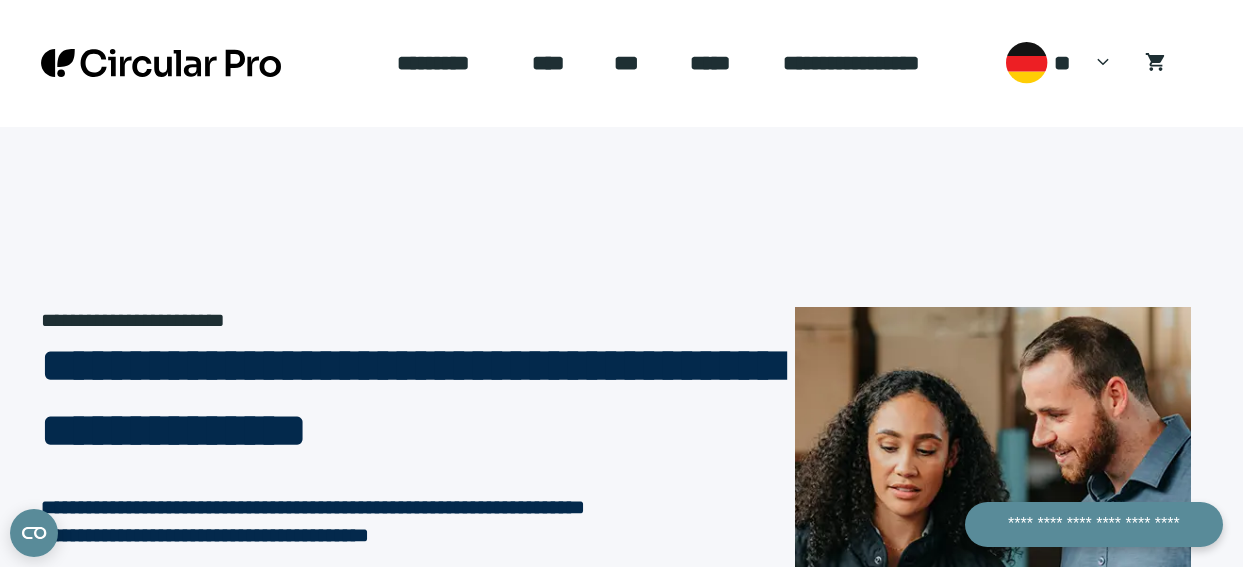 scroll, scrollTop: 0, scrollLeft: 0, axis: both 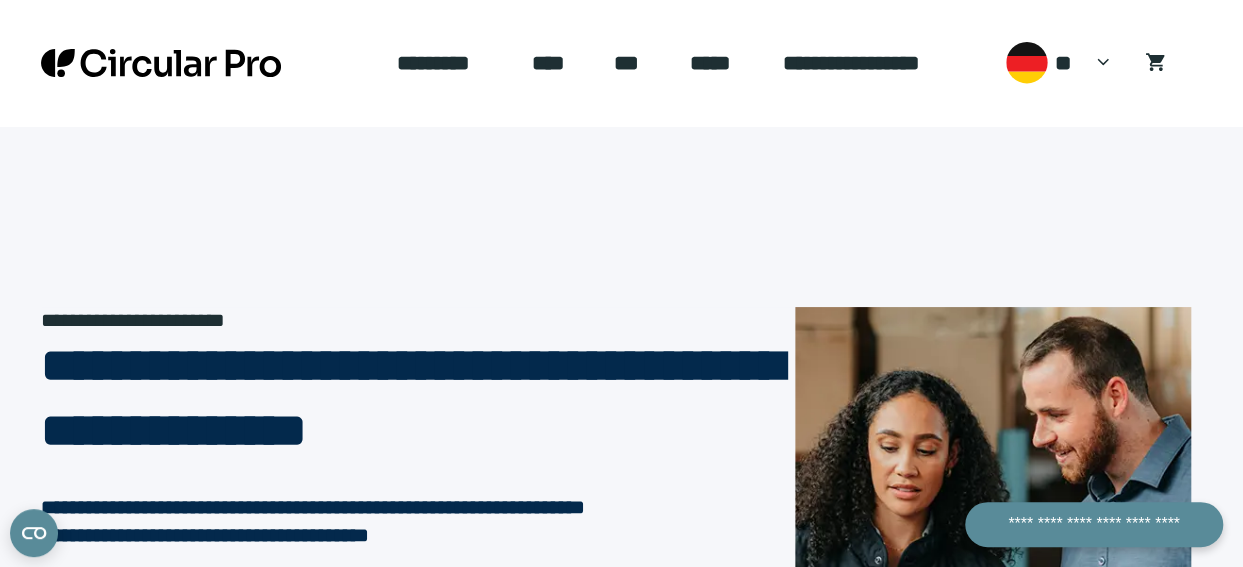 click on "*****" at bounding box center (720, 63) 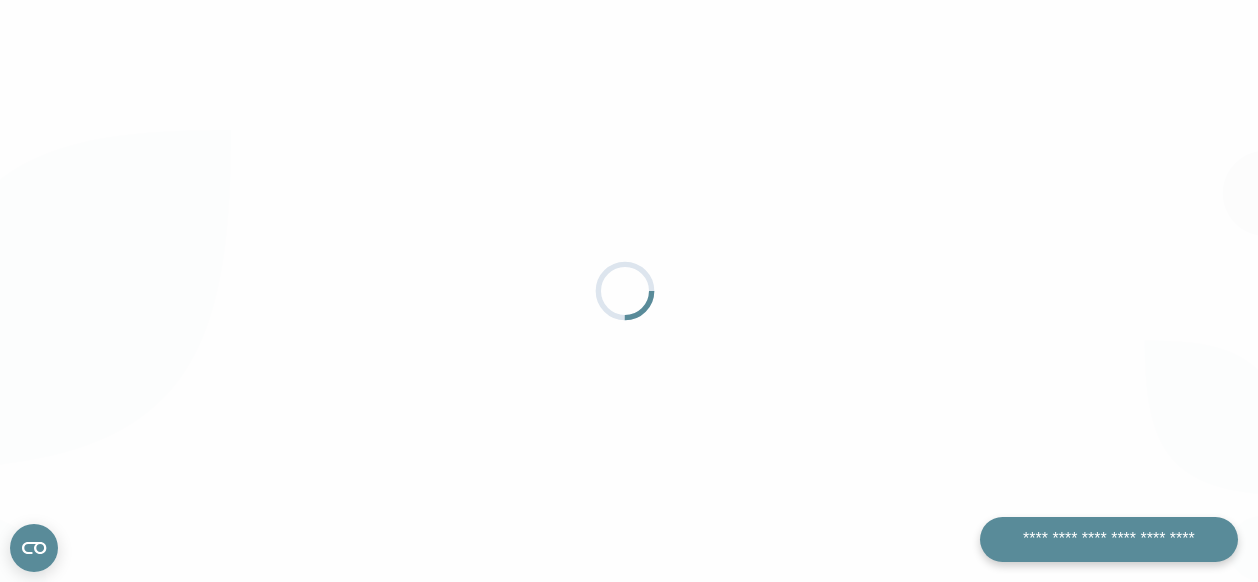 scroll, scrollTop: 0, scrollLeft: 0, axis: both 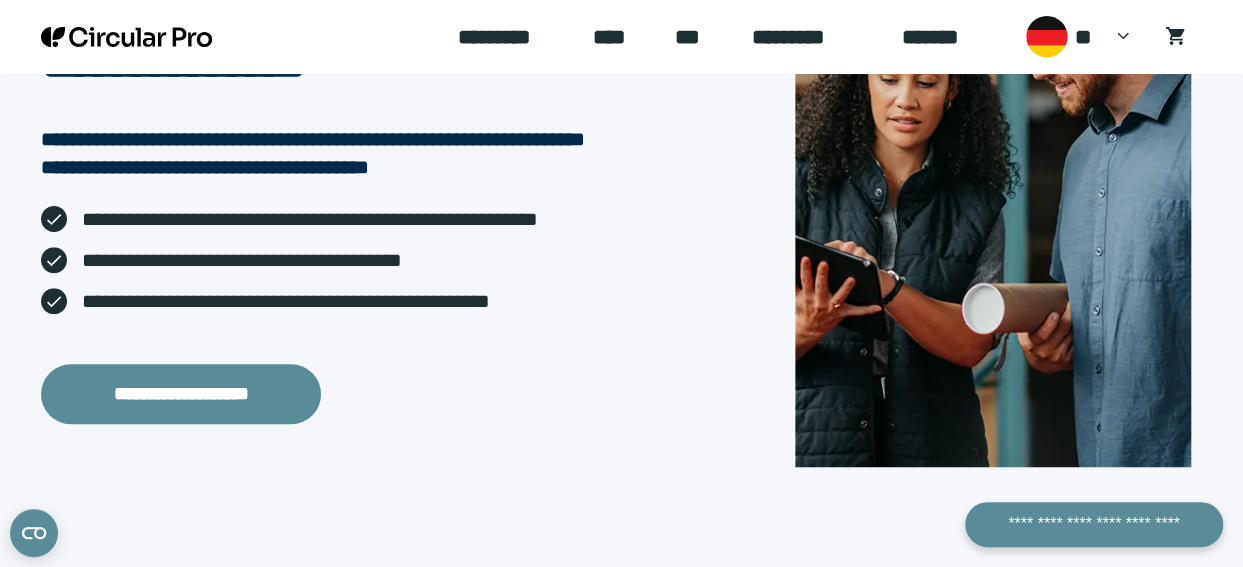 click on "**********" at bounding box center (181, 394) 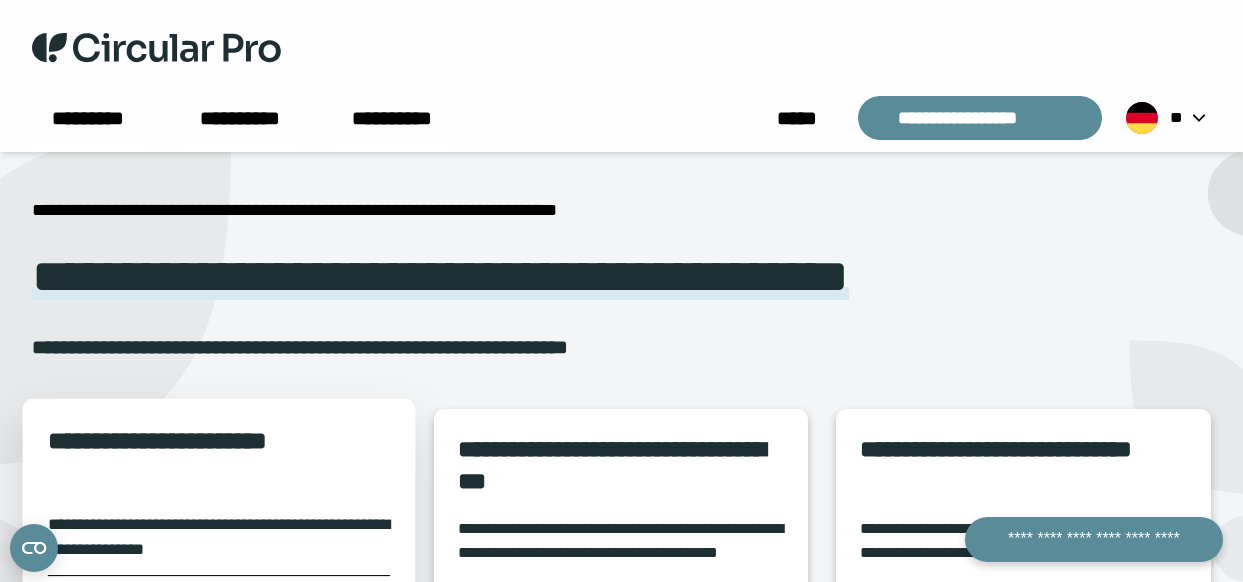 scroll, scrollTop: 0, scrollLeft: 0, axis: both 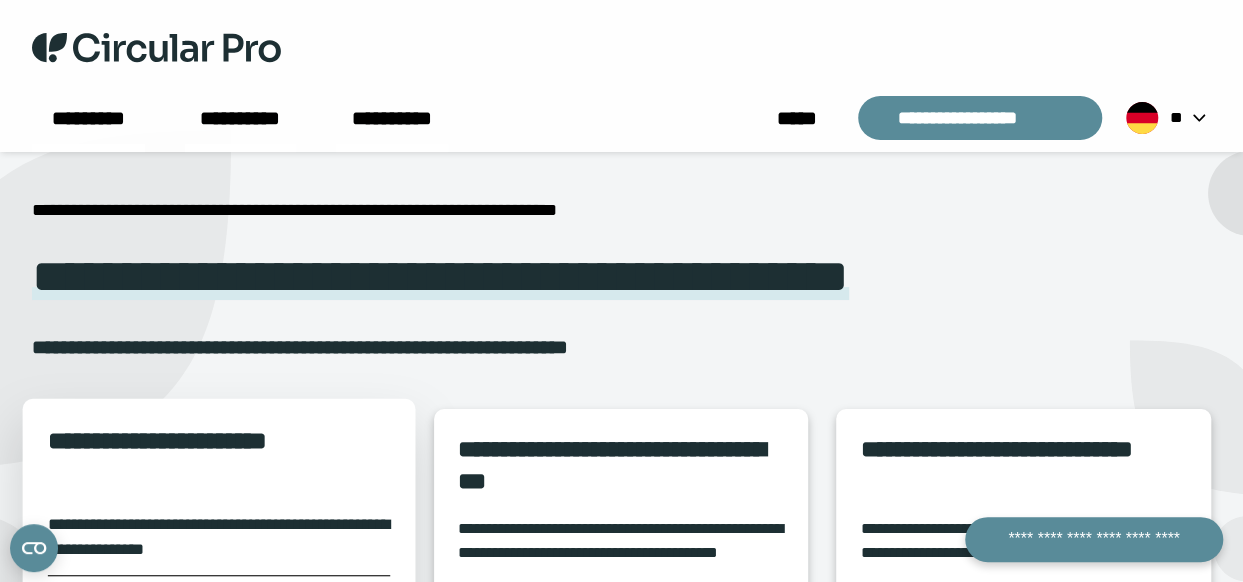 click on "**********" at bounding box center (219, 468) 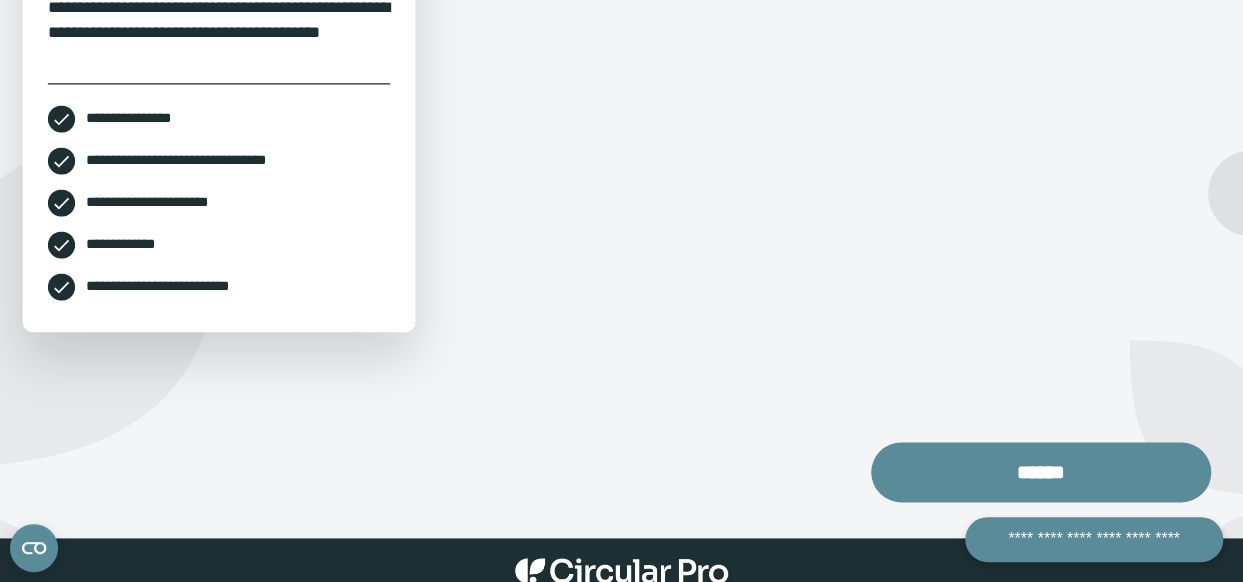 scroll, scrollTop: 1197, scrollLeft: 0, axis: vertical 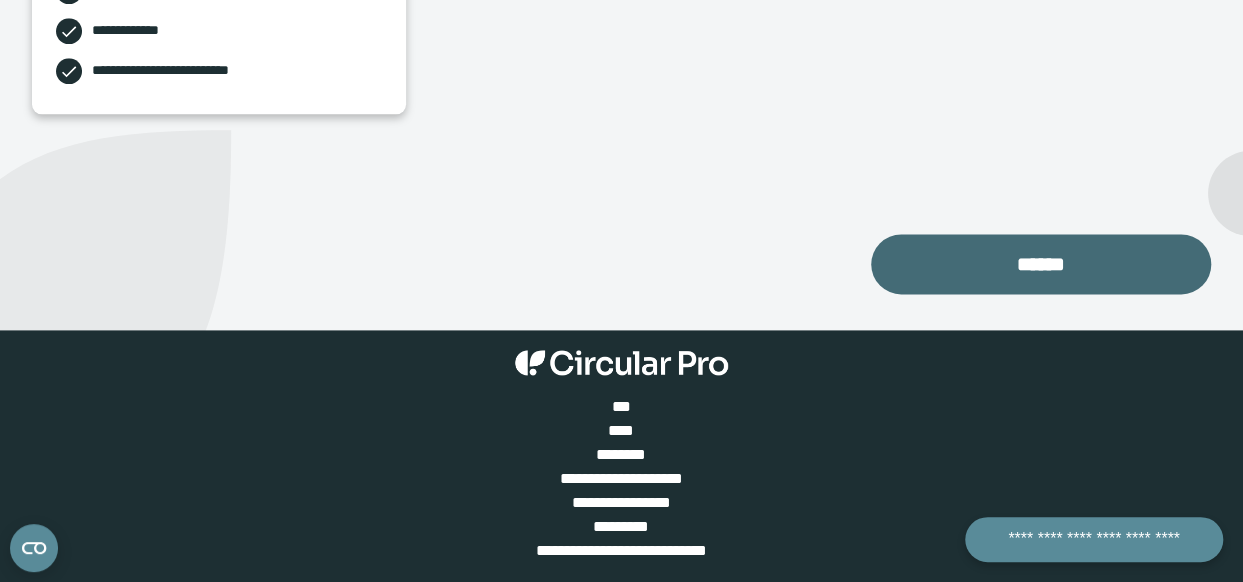 click on "******" at bounding box center (1041, 264) 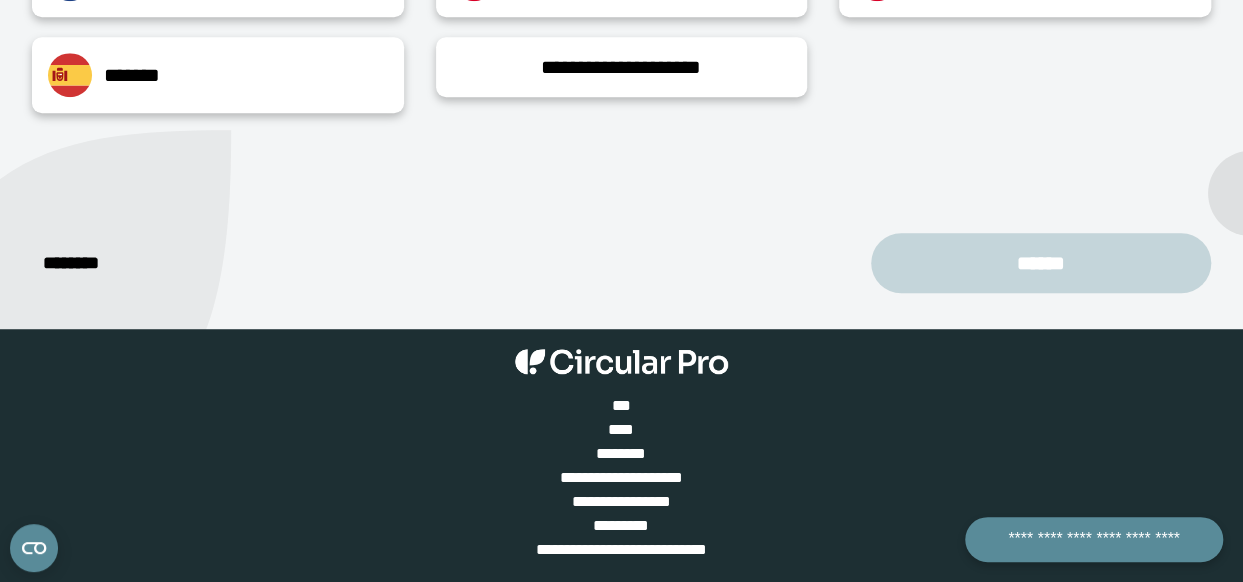 scroll, scrollTop: 264, scrollLeft: 0, axis: vertical 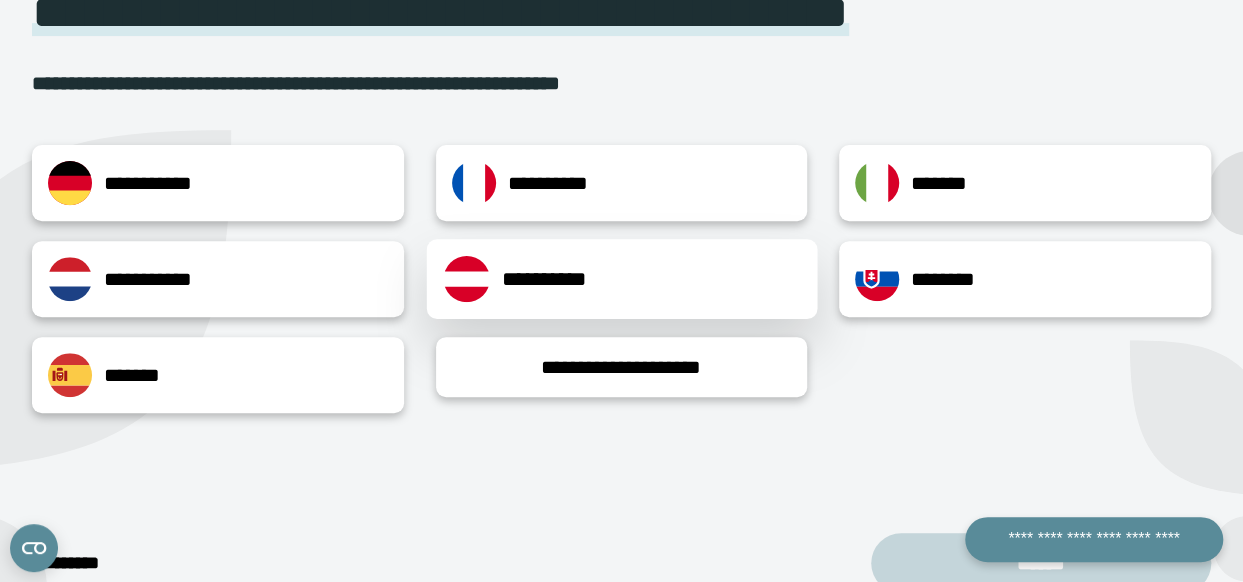 click on "**********" at bounding box center [621, 279] 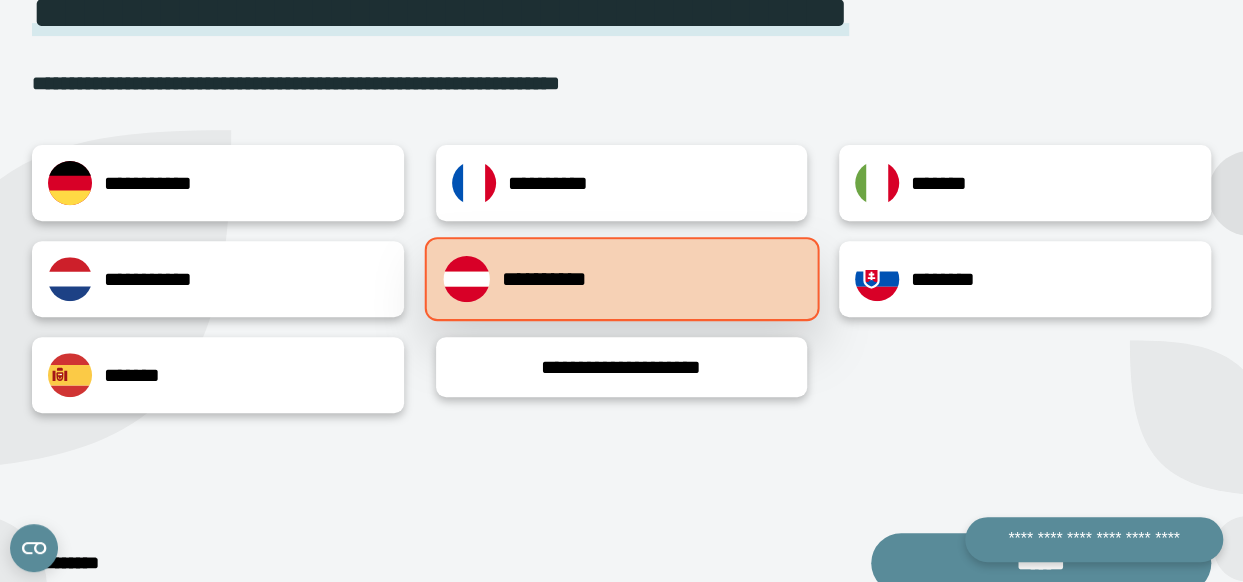 click on "**********" at bounding box center [621, 279] 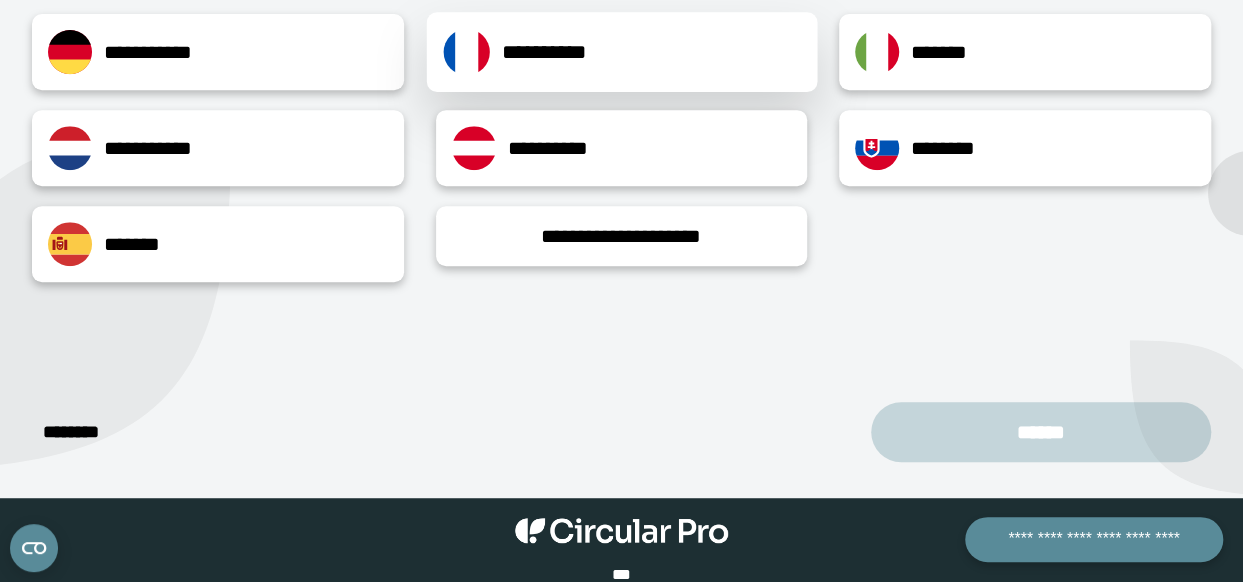 scroll, scrollTop: 364, scrollLeft: 0, axis: vertical 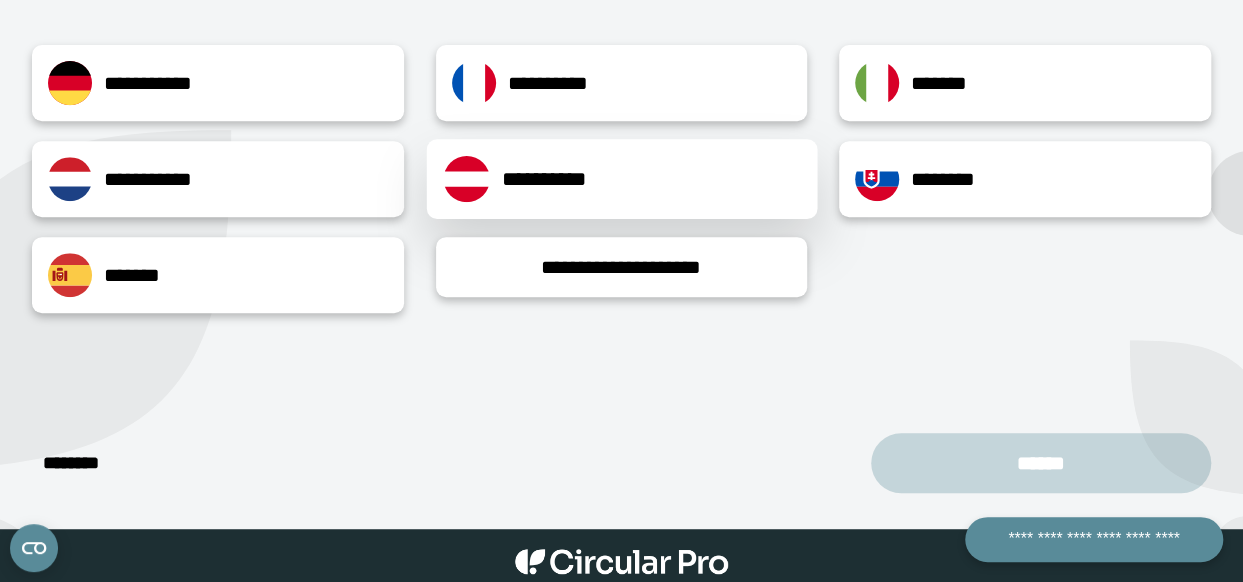 click on "**********" at bounding box center (621, 179) 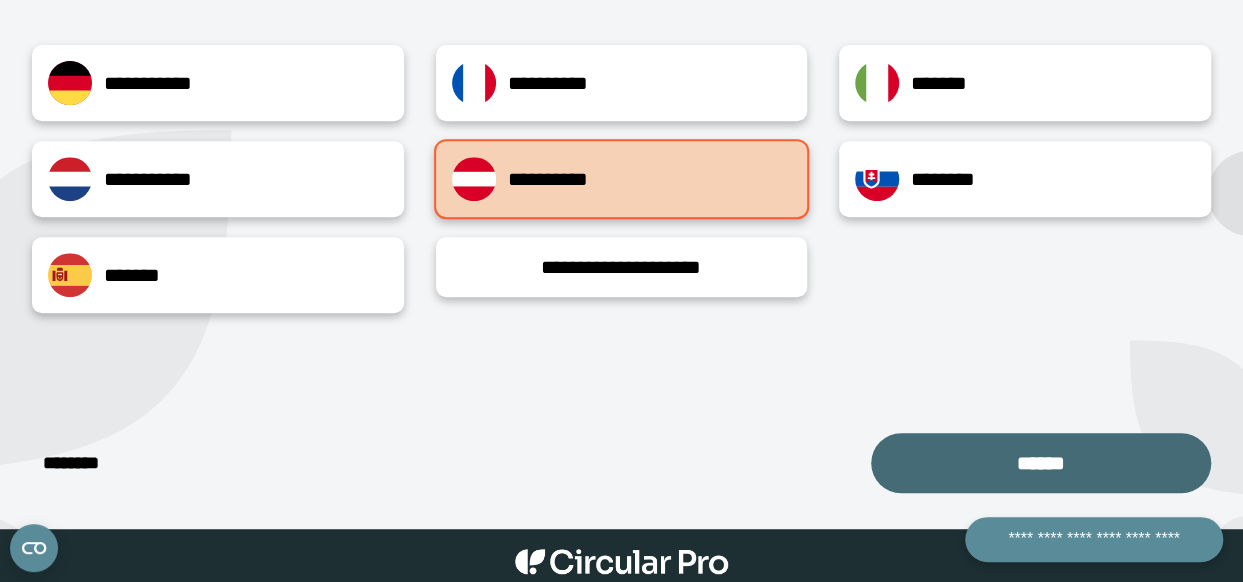 click on "******" at bounding box center [1041, 463] 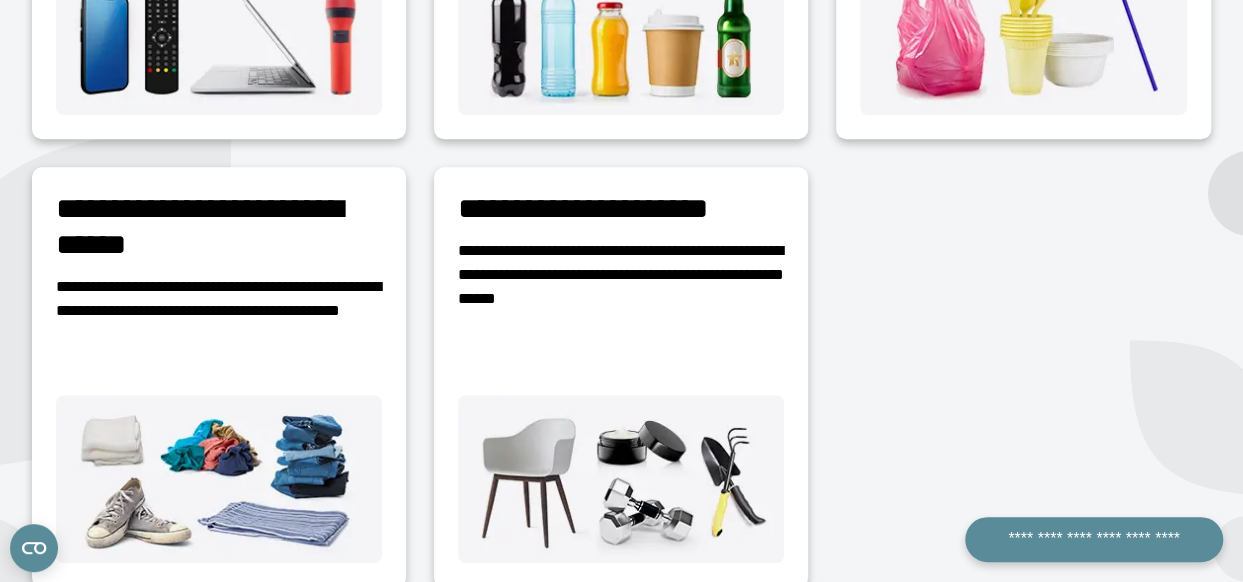 scroll, scrollTop: 564, scrollLeft: 0, axis: vertical 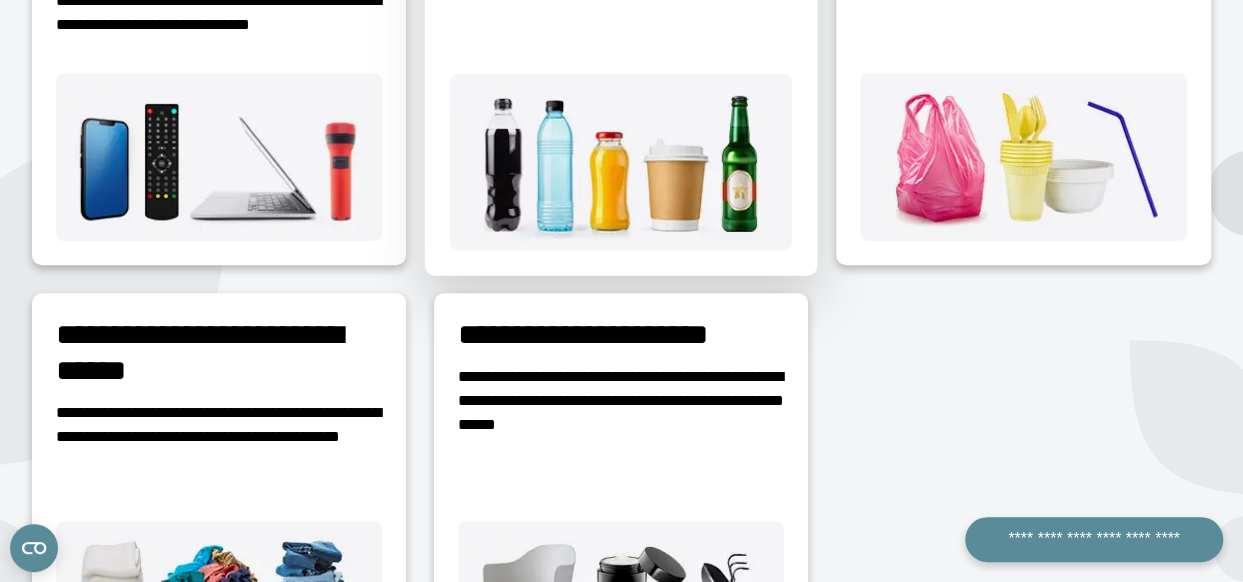 click at bounding box center [621, 162] 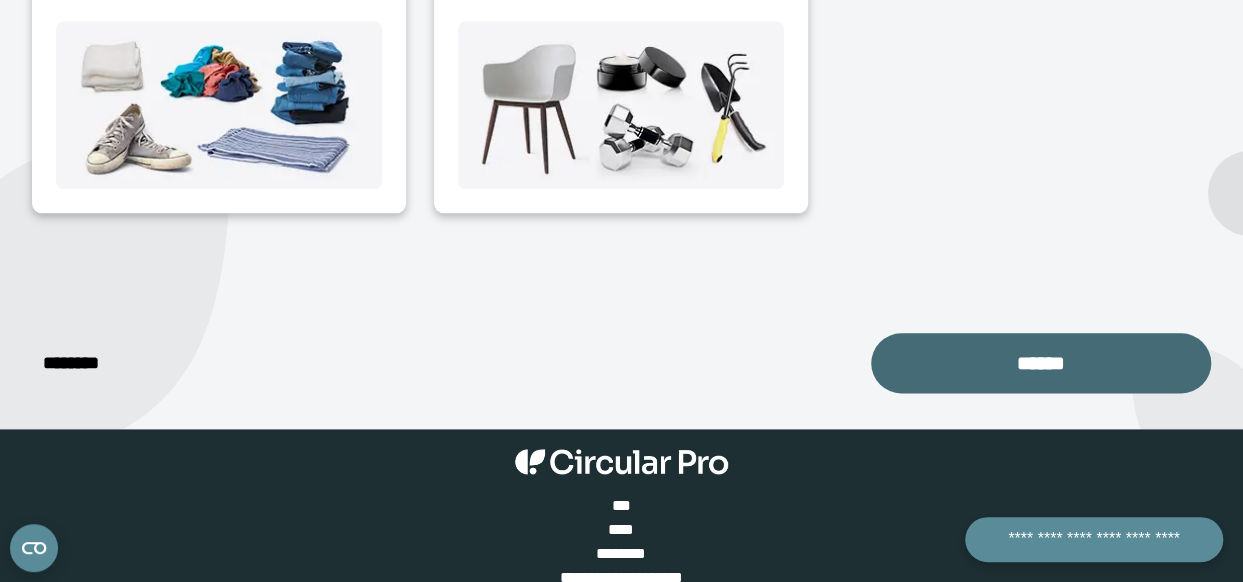 click on "******" at bounding box center [1041, 363] 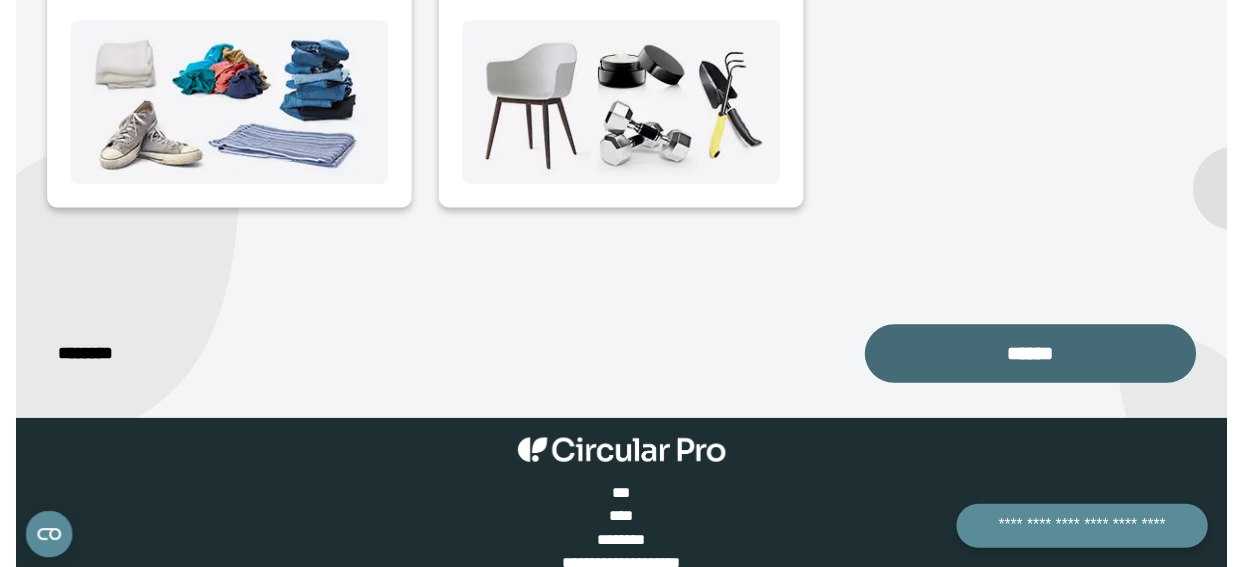 scroll, scrollTop: 482, scrollLeft: 0, axis: vertical 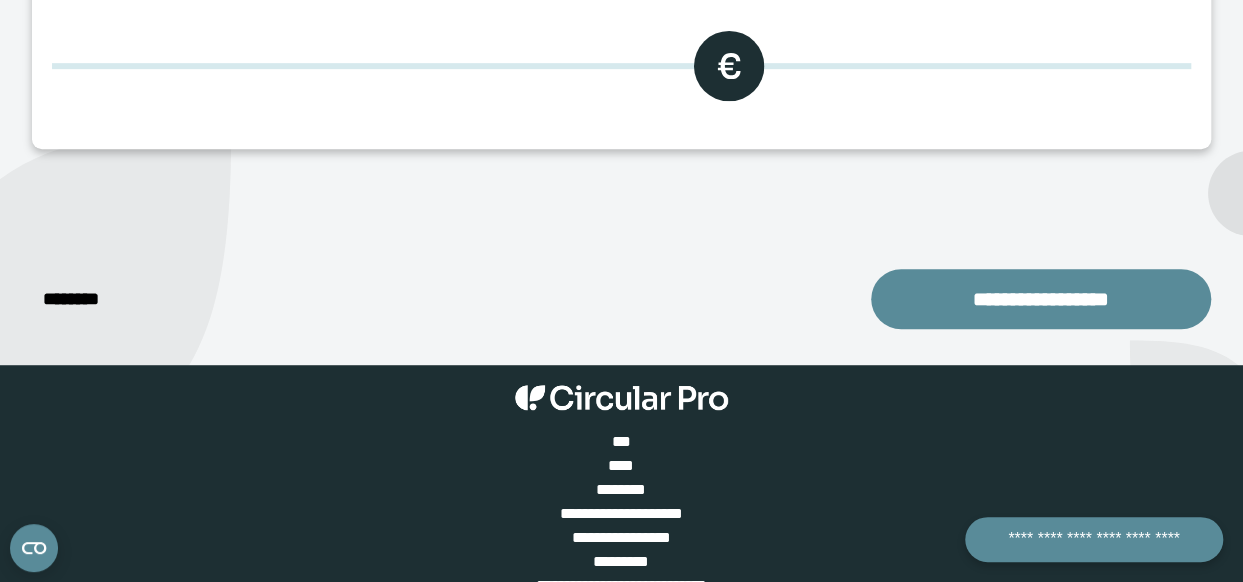 type on "*" 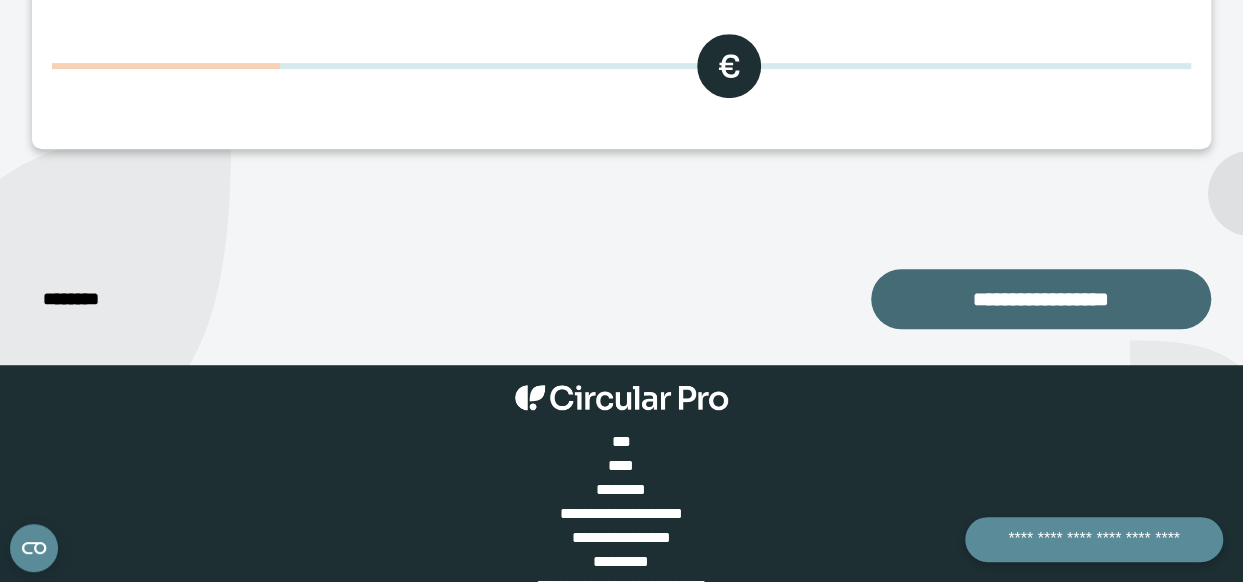 click on "**********" at bounding box center [1041, 299] 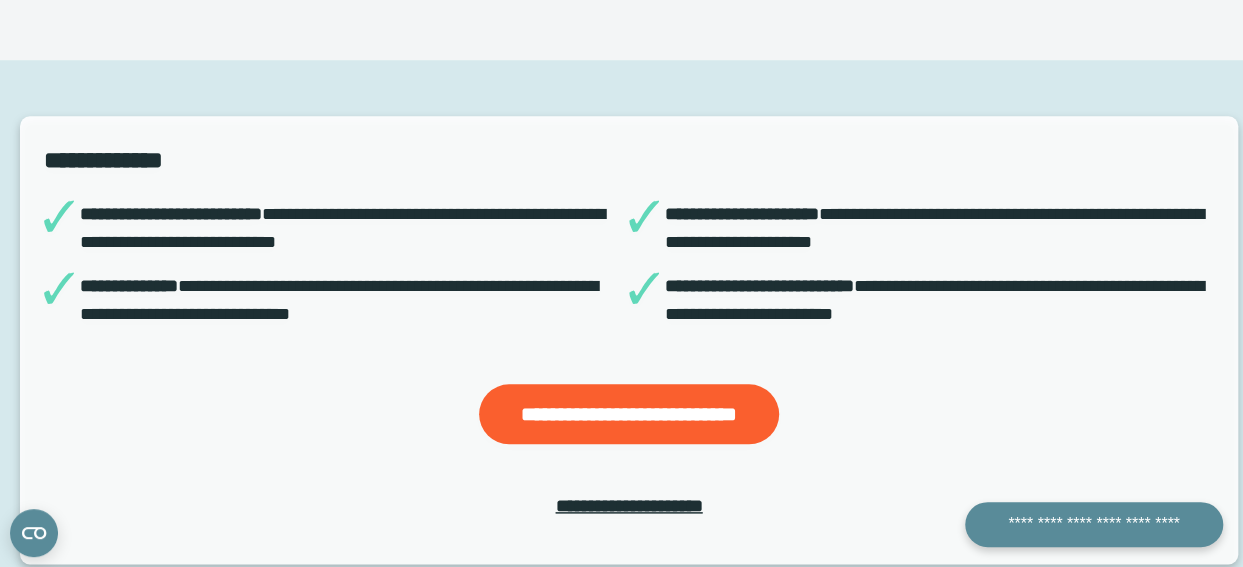 scroll, scrollTop: 882, scrollLeft: 0, axis: vertical 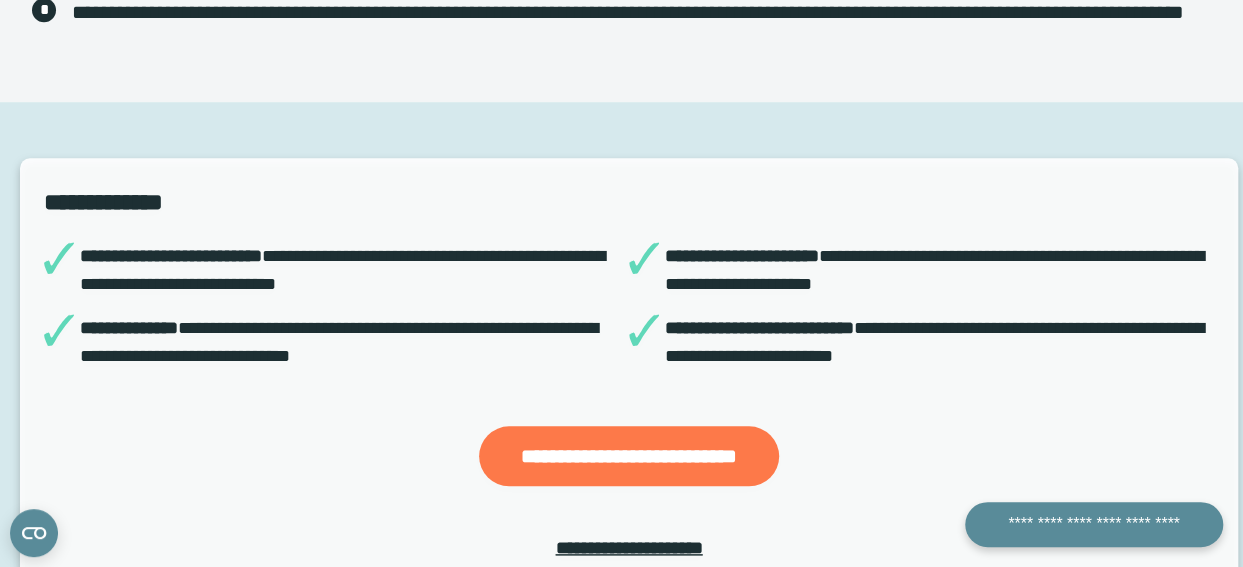 click on "**********" at bounding box center [629, 456] 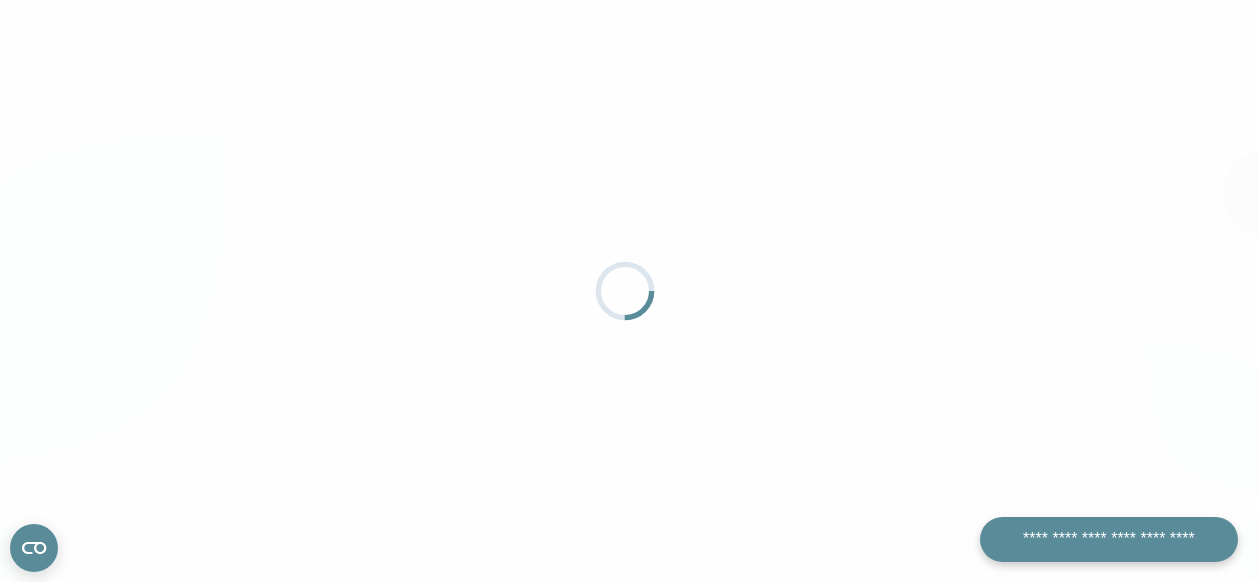 scroll, scrollTop: 0, scrollLeft: 0, axis: both 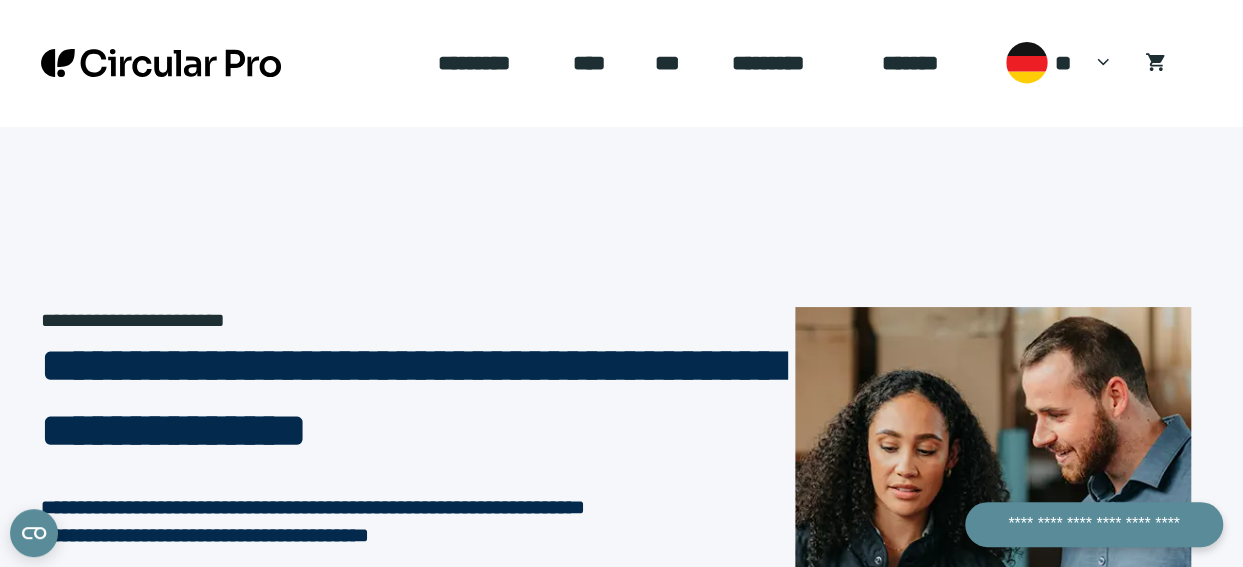 click on "*********" at bounding box center [790, 63] 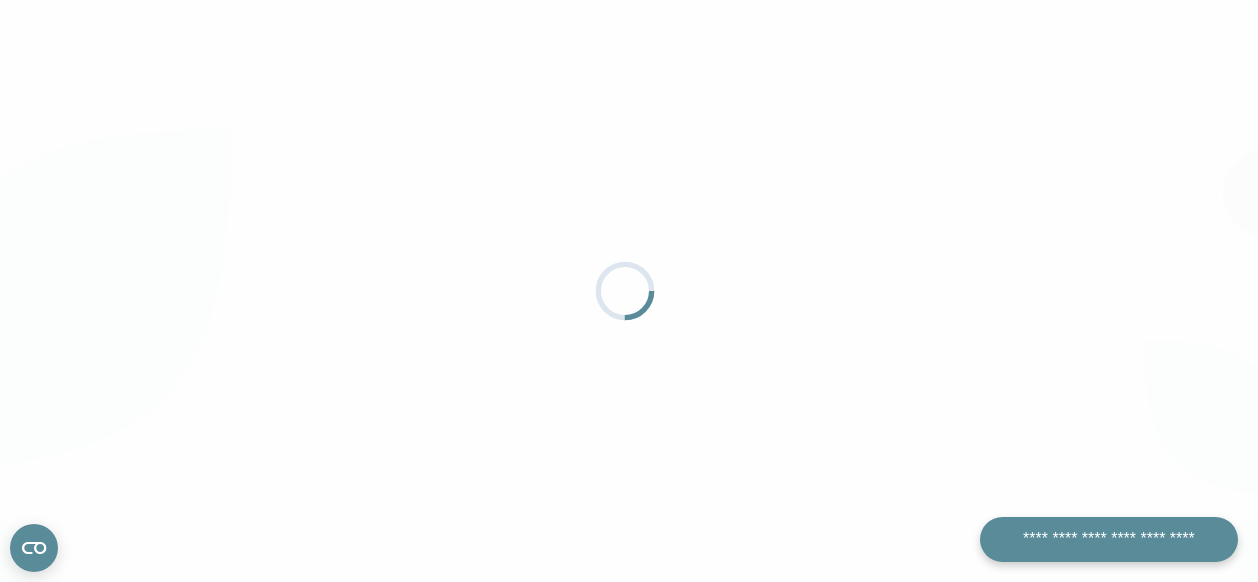 scroll, scrollTop: 0, scrollLeft: 0, axis: both 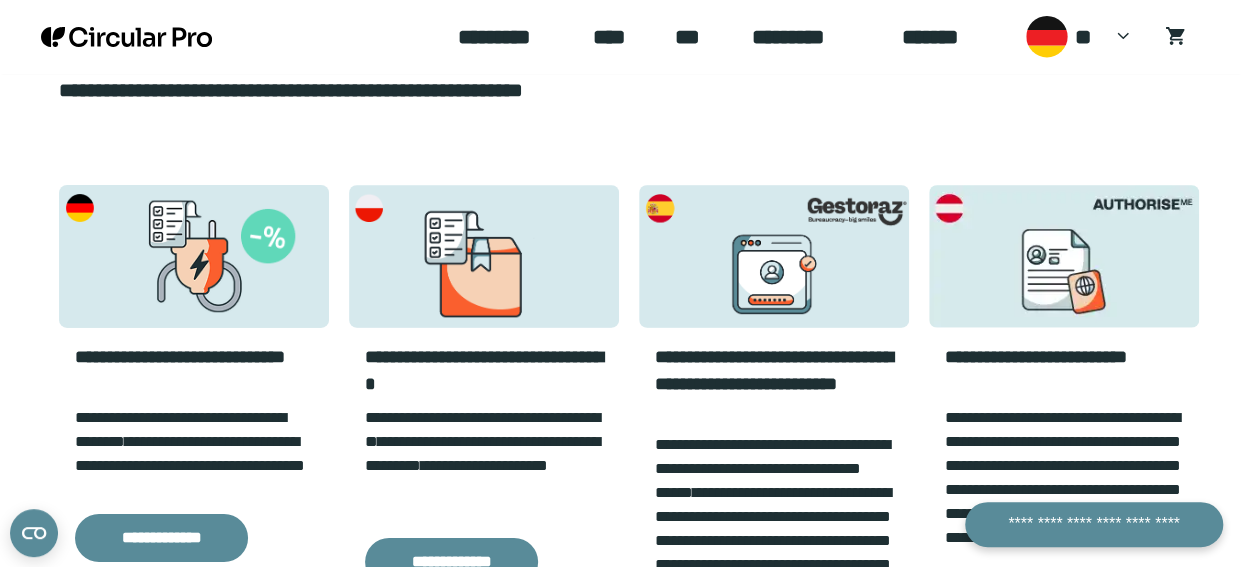 click at bounding box center (1064, 256) 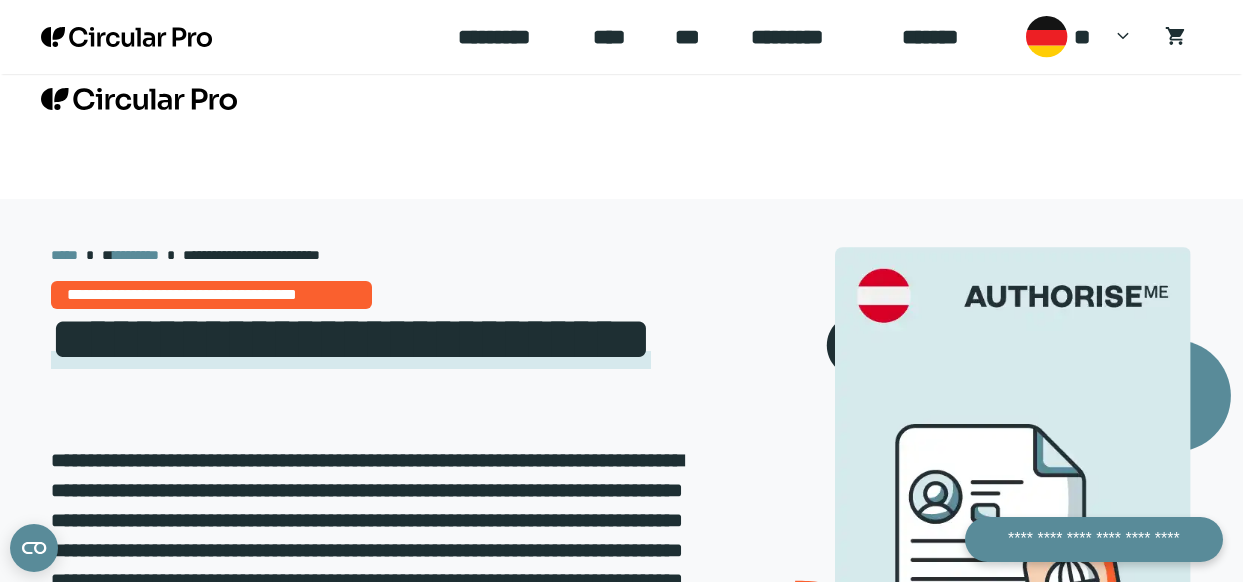 scroll, scrollTop: 440, scrollLeft: 0, axis: vertical 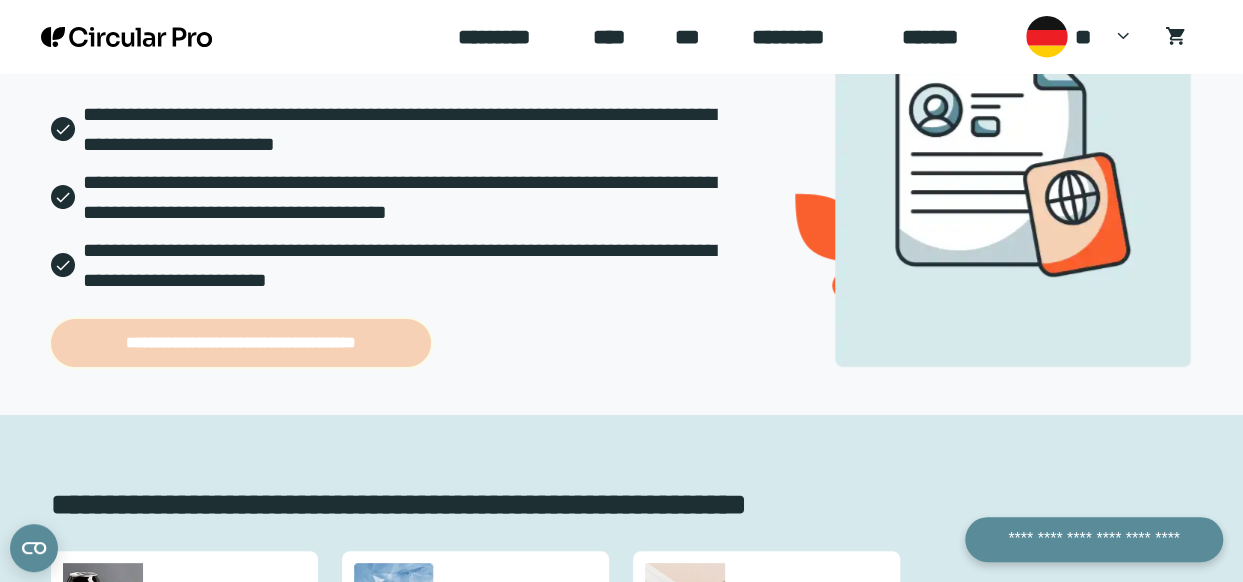click on "**********" at bounding box center (241, 343) 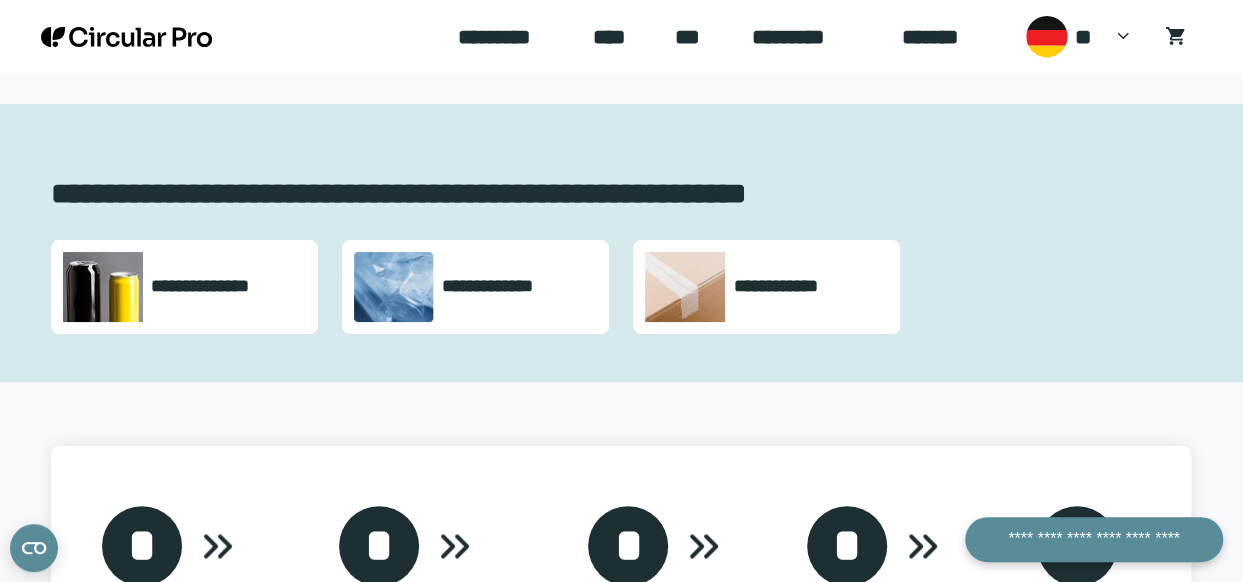 scroll, scrollTop: 940, scrollLeft: 0, axis: vertical 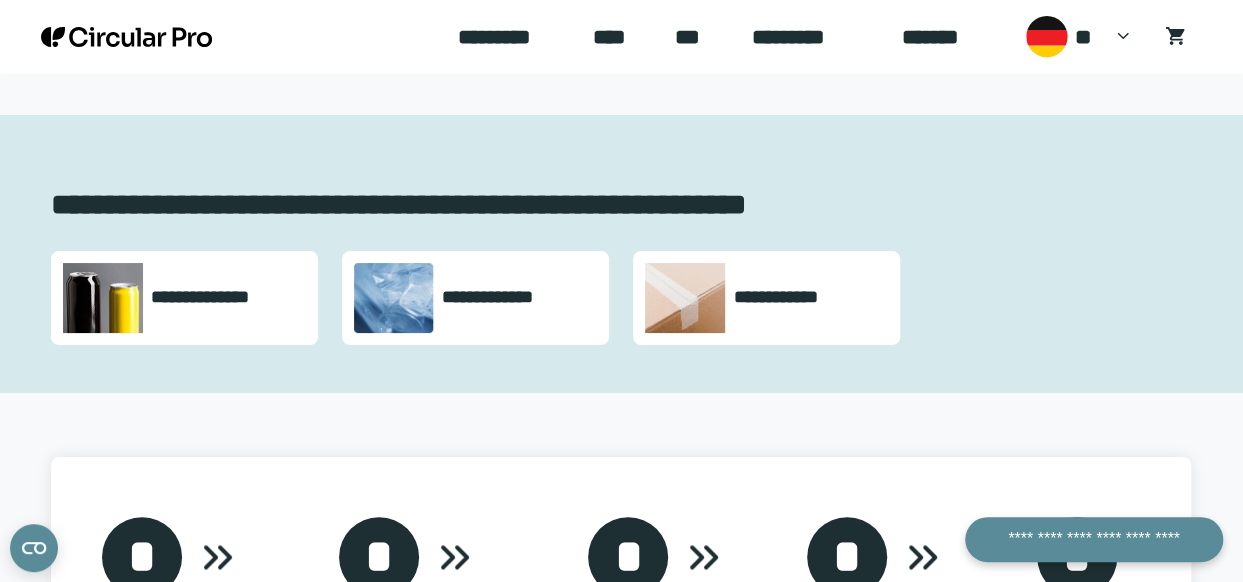 click on "**********" at bounding box center [766, 298] 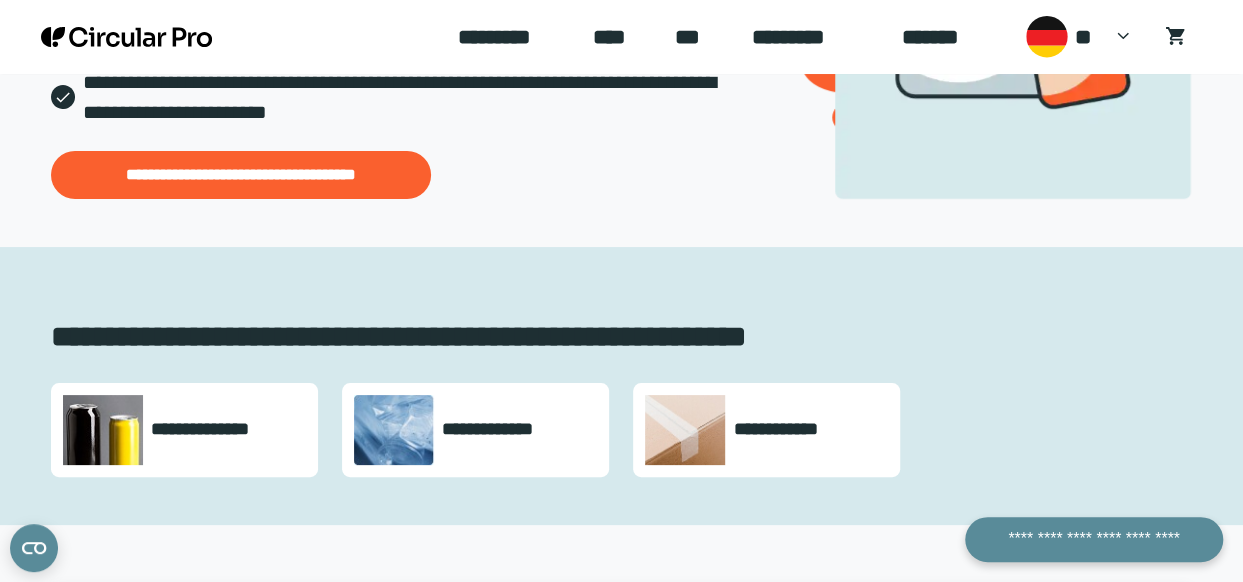 scroll, scrollTop: 640, scrollLeft: 0, axis: vertical 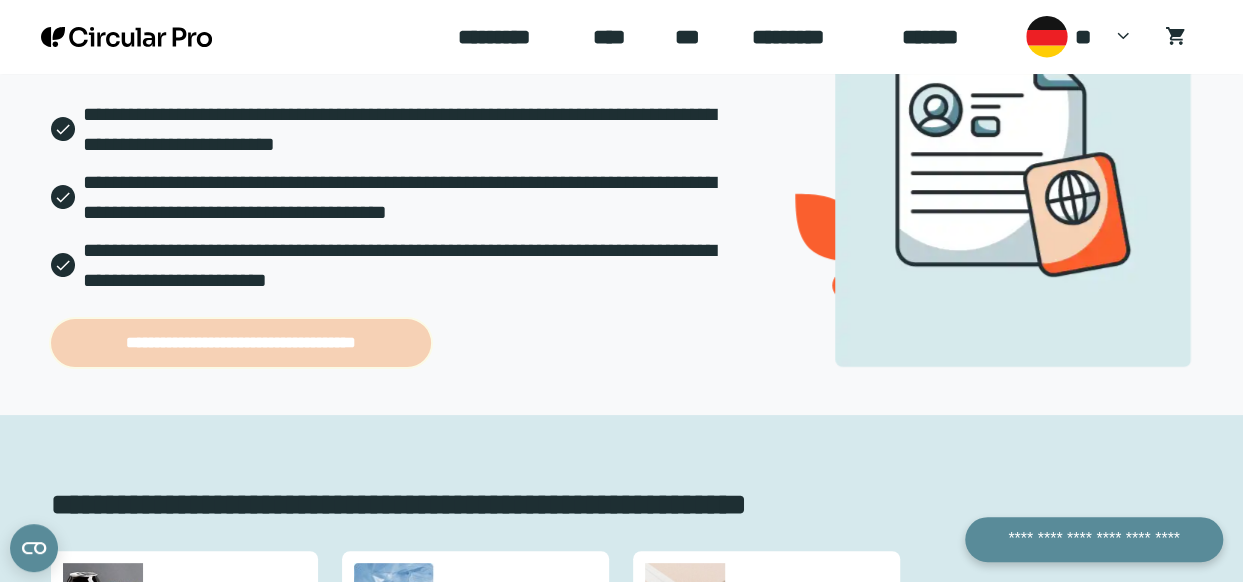 click on "**********" at bounding box center (241, 343) 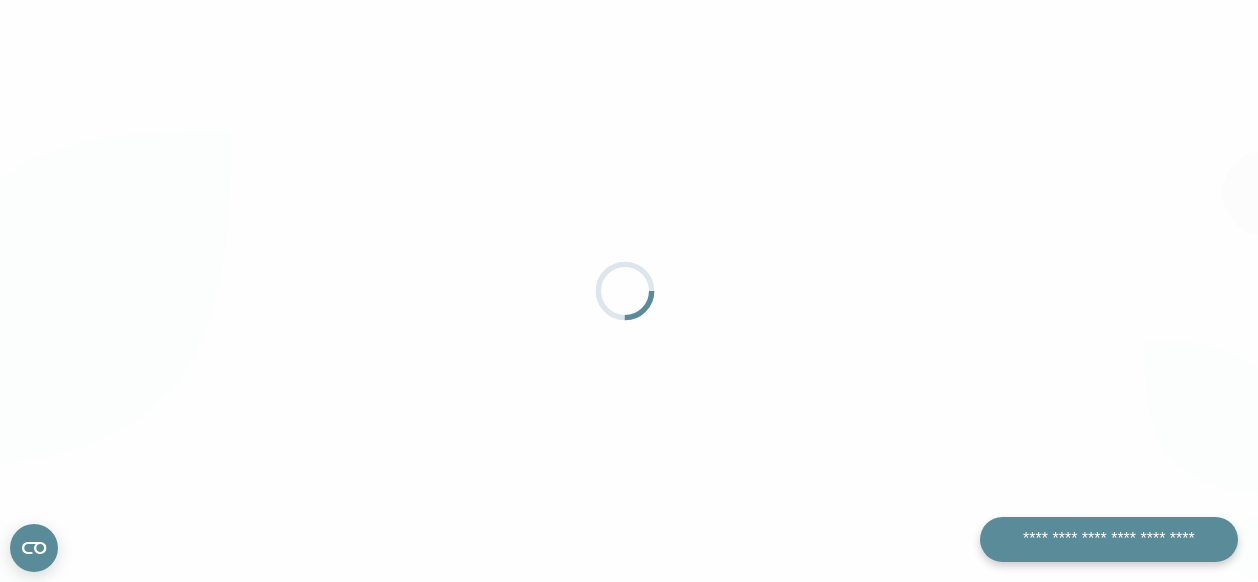 scroll, scrollTop: 0, scrollLeft: 0, axis: both 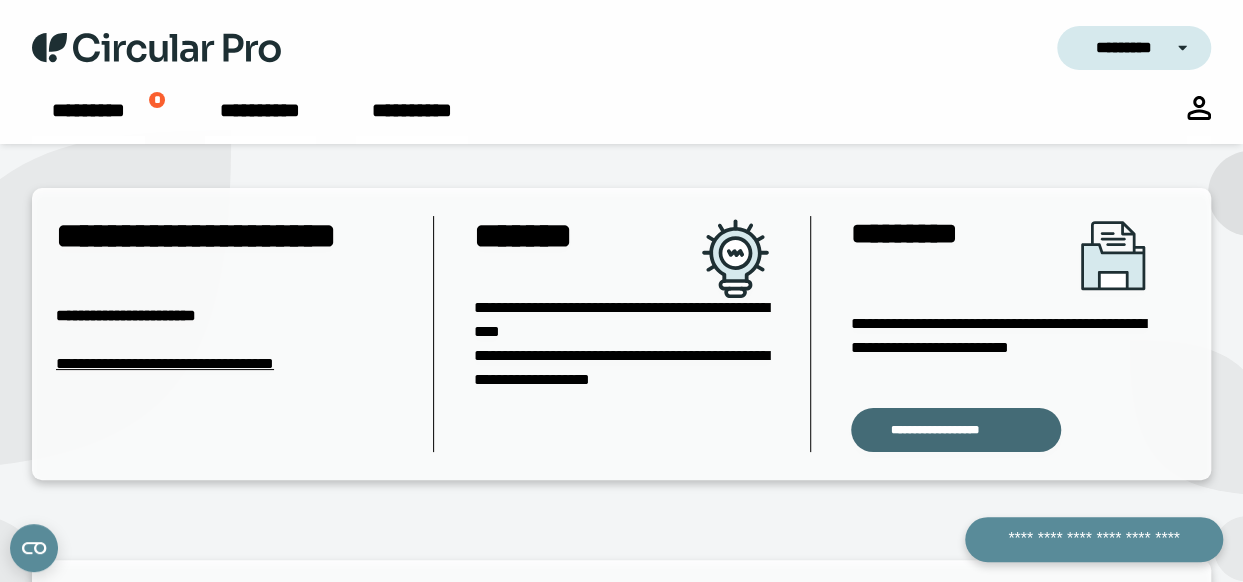click on "**********" at bounding box center [956, 430] 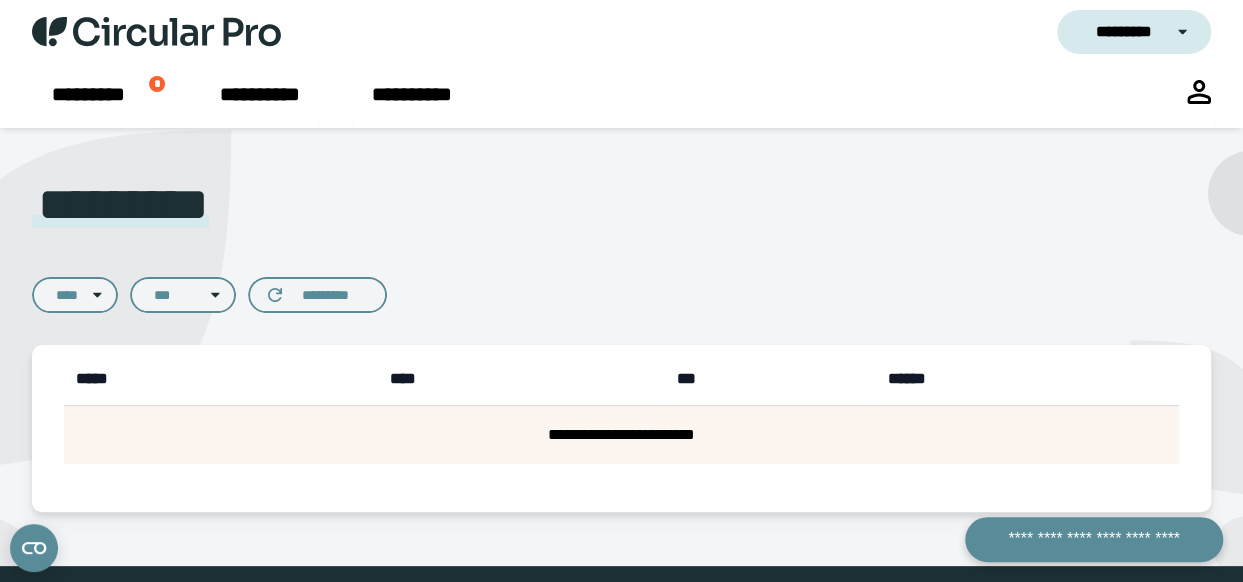 scroll, scrollTop: 0, scrollLeft: 0, axis: both 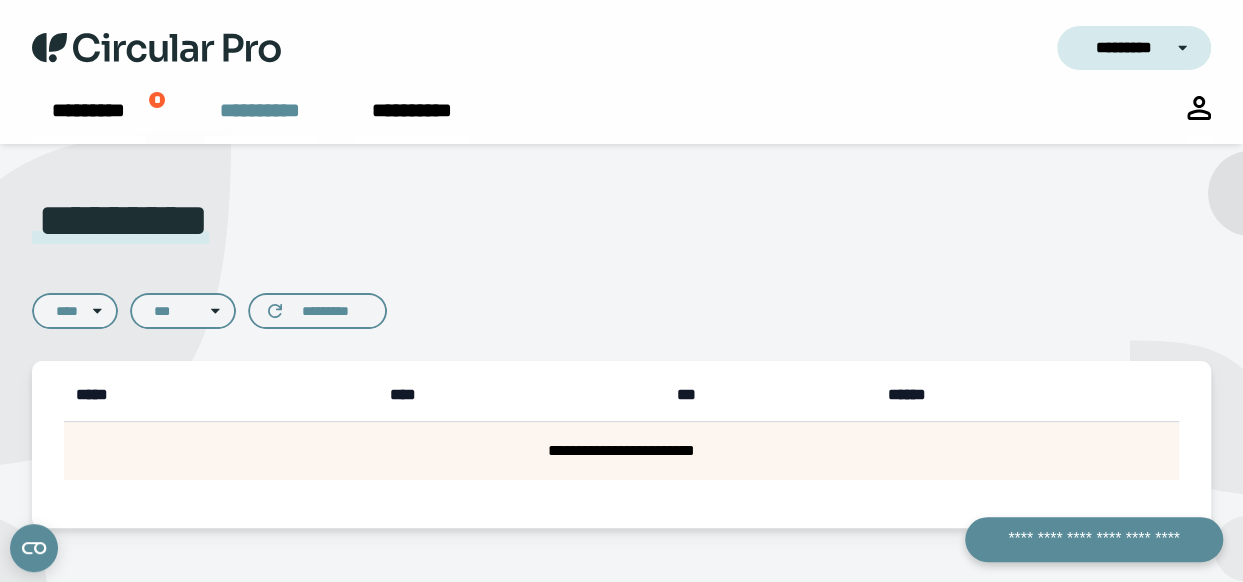click on "**********" at bounding box center (260, 120) 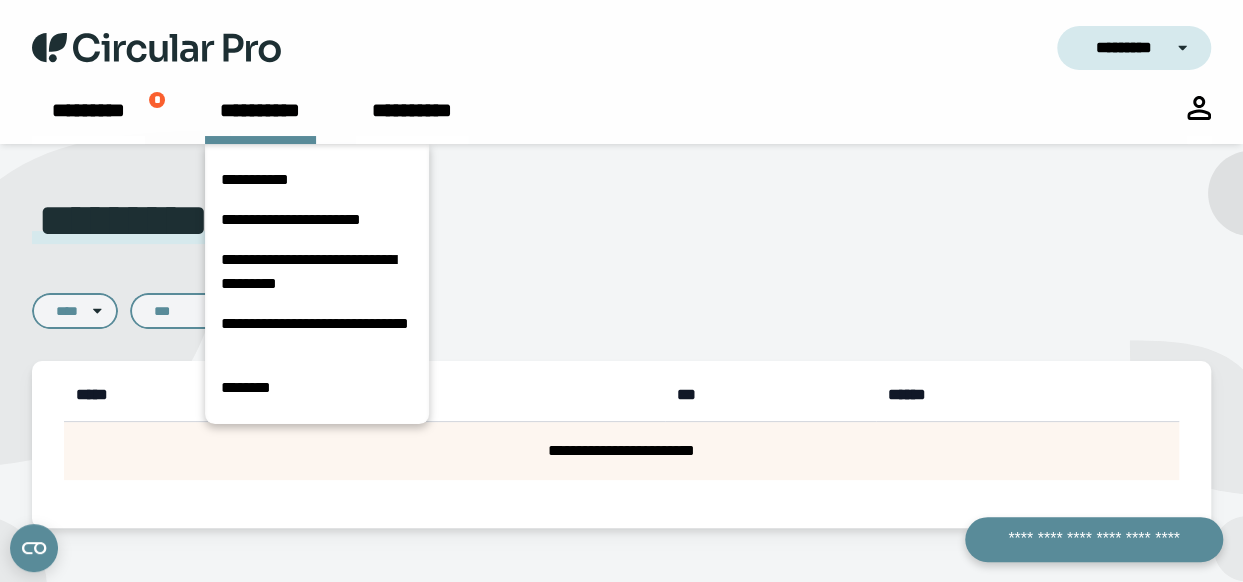 click on "**********" at bounding box center (621, 48) 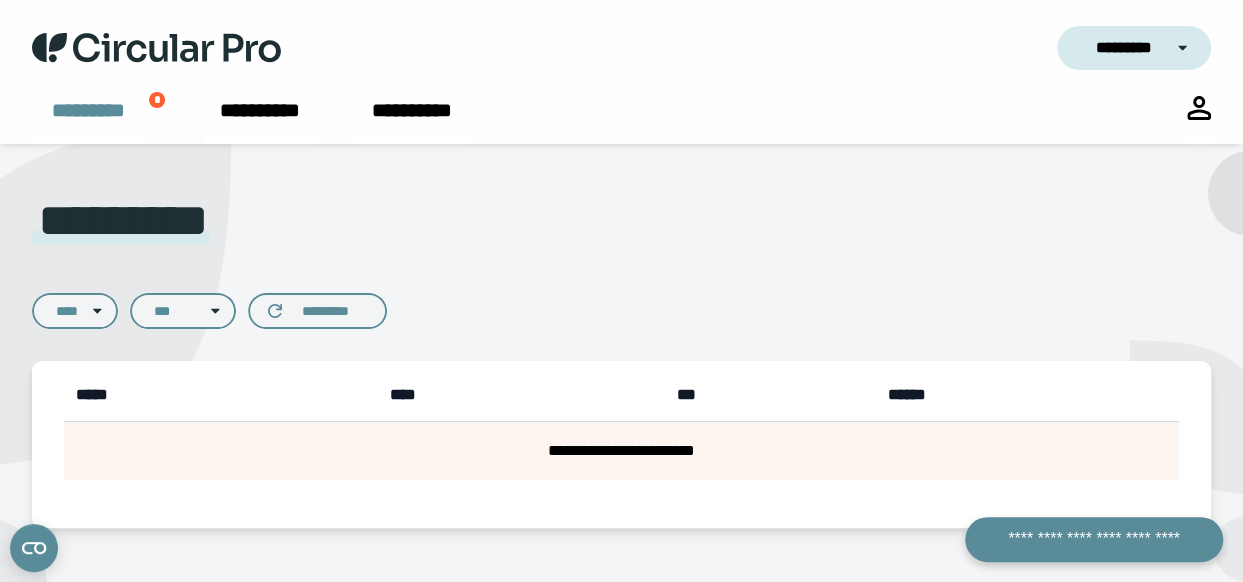 click on "*********" at bounding box center [88, 120] 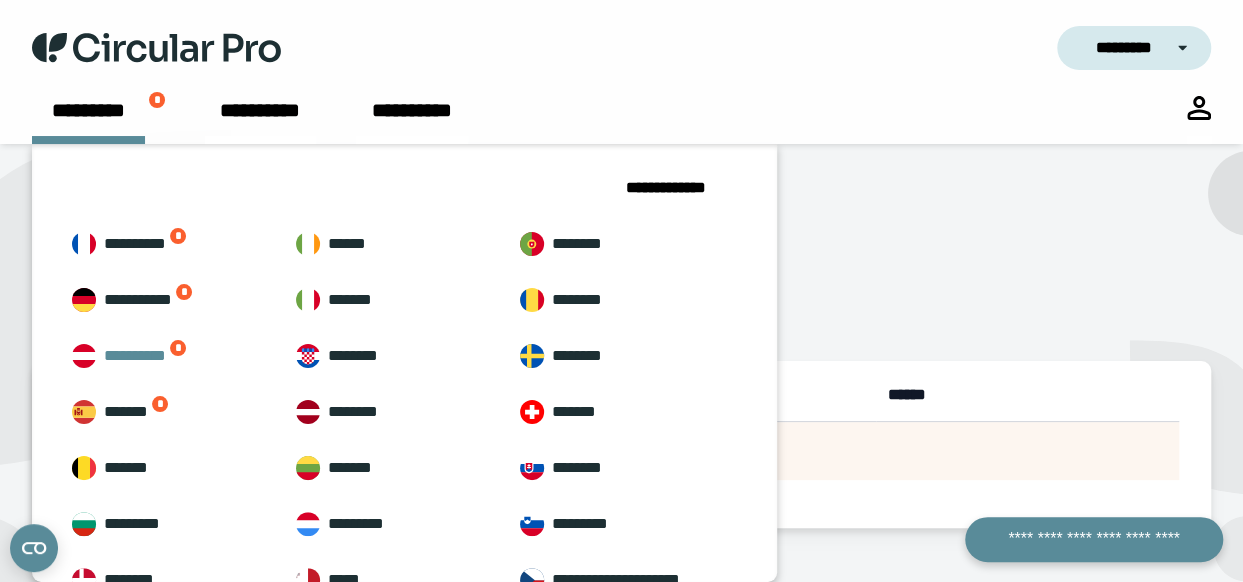 click on "**********" at bounding box center (168, 356) 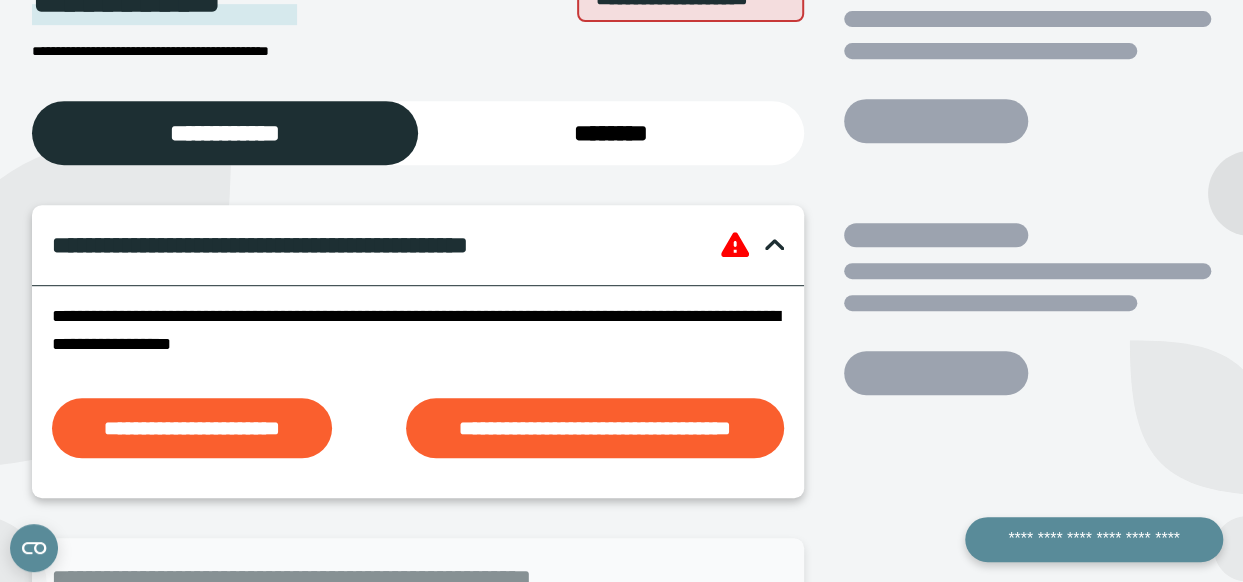 scroll, scrollTop: 400, scrollLeft: 0, axis: vertical 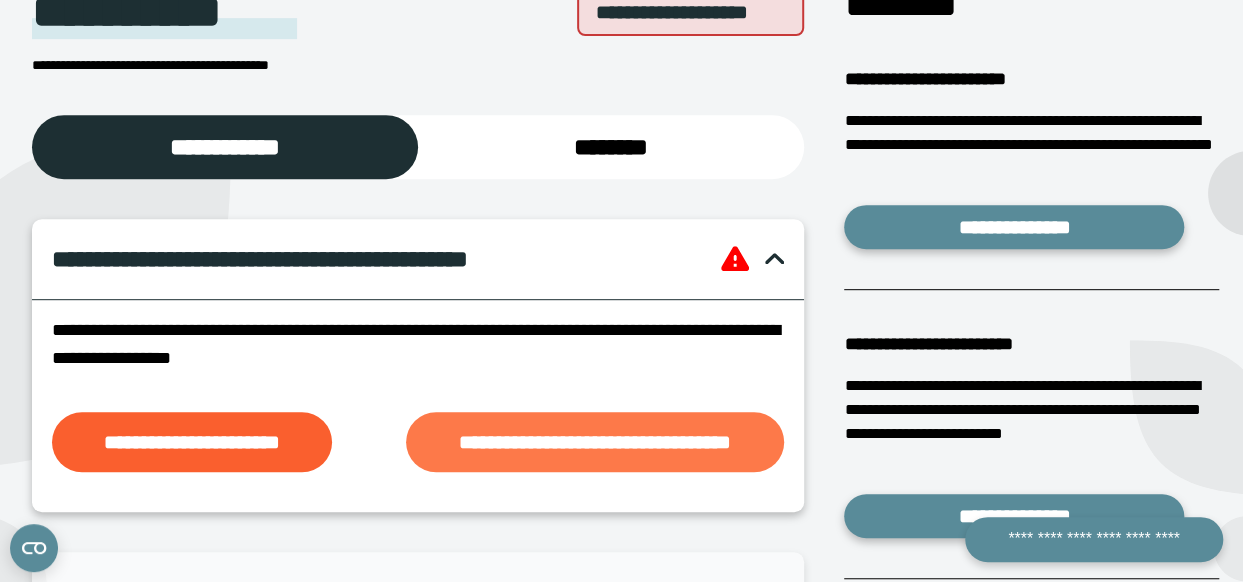 click on "**********" at bounding box center [595, 442] 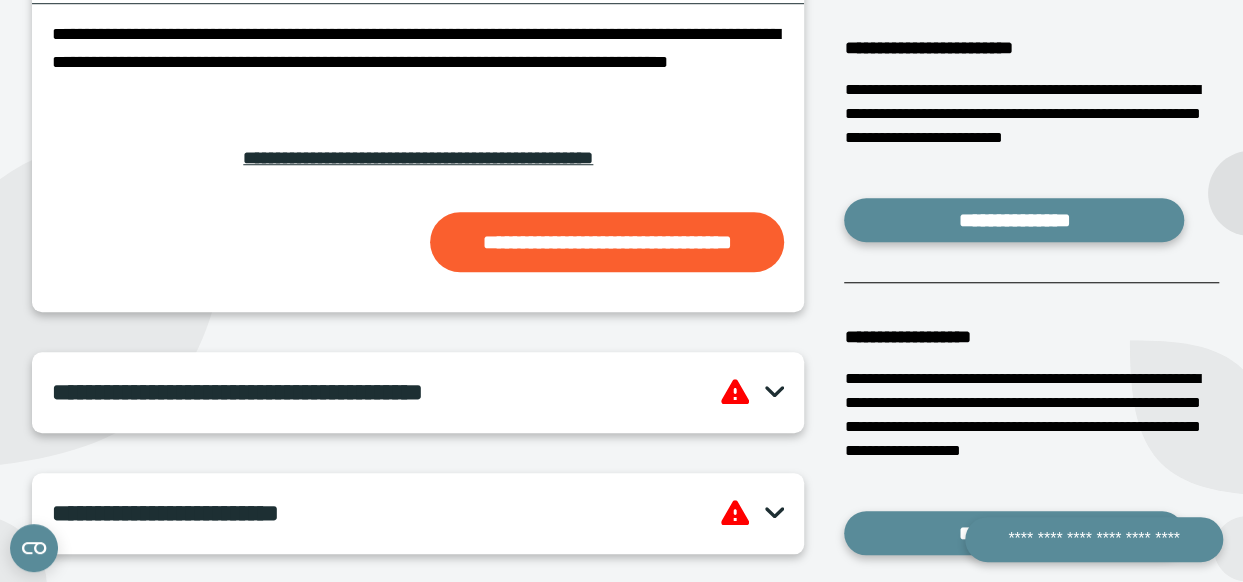 scroll, scrollTop: 700, scrollLeft: 0, axis: vertical 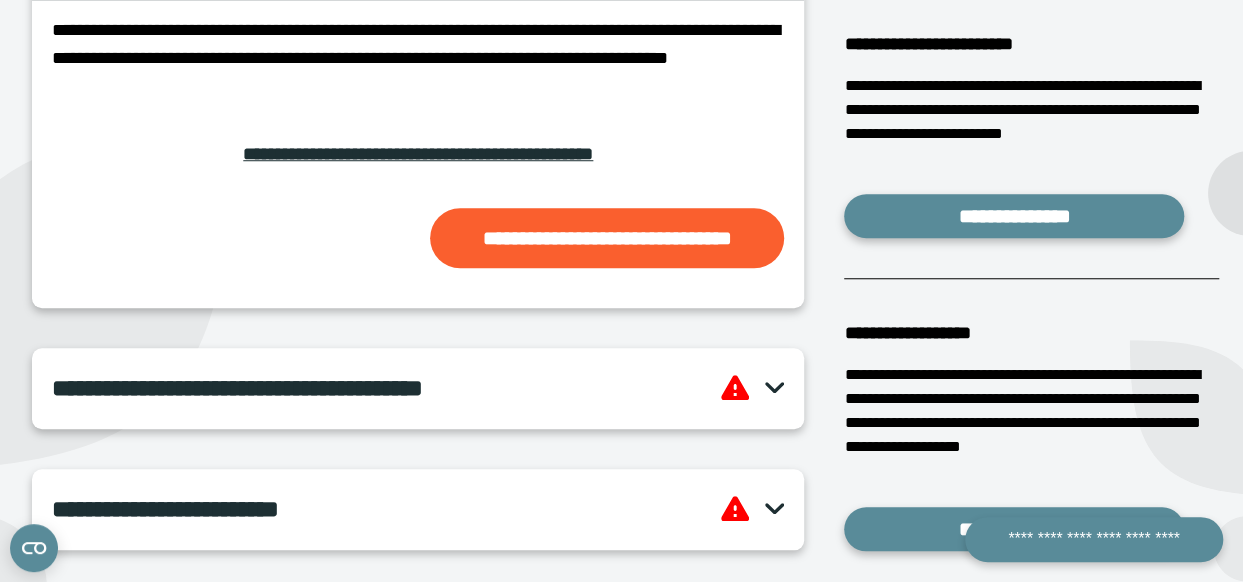 click at bounding box center [774, 387] 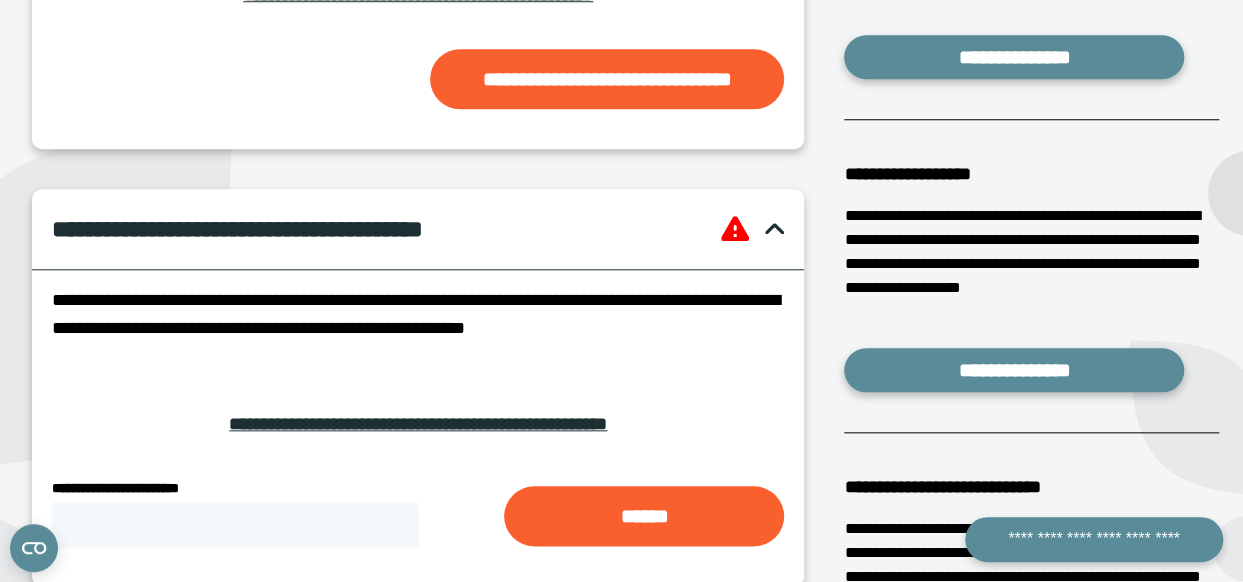scroll, scrollTop: 900, scrollLeft: 0, axis: vertical 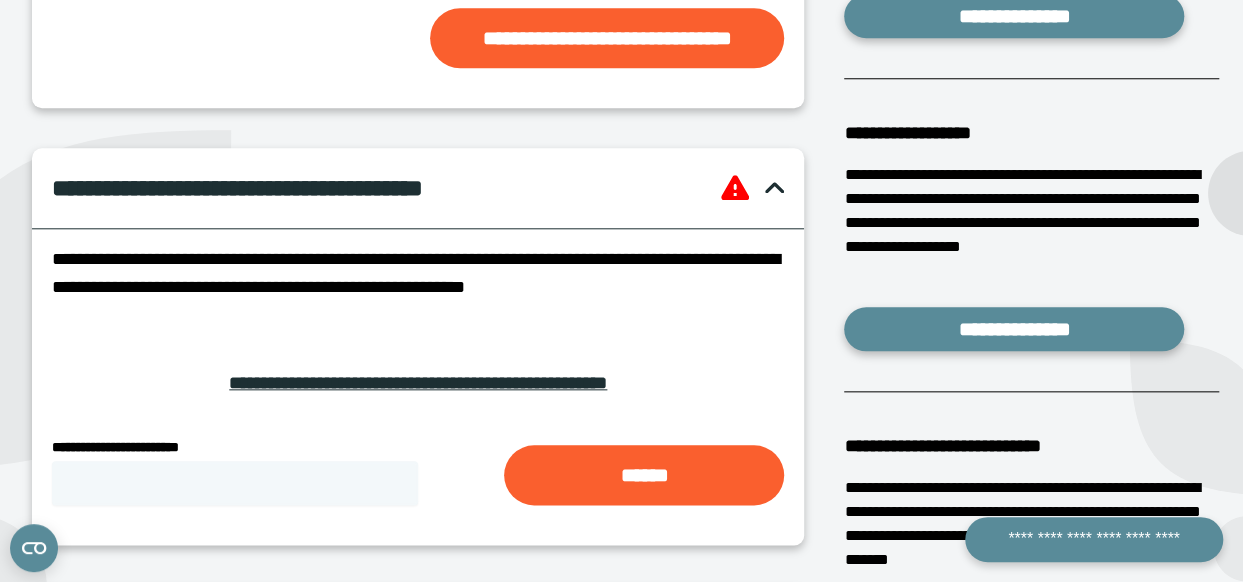 click on "**********" at bounding box center [418, 383] 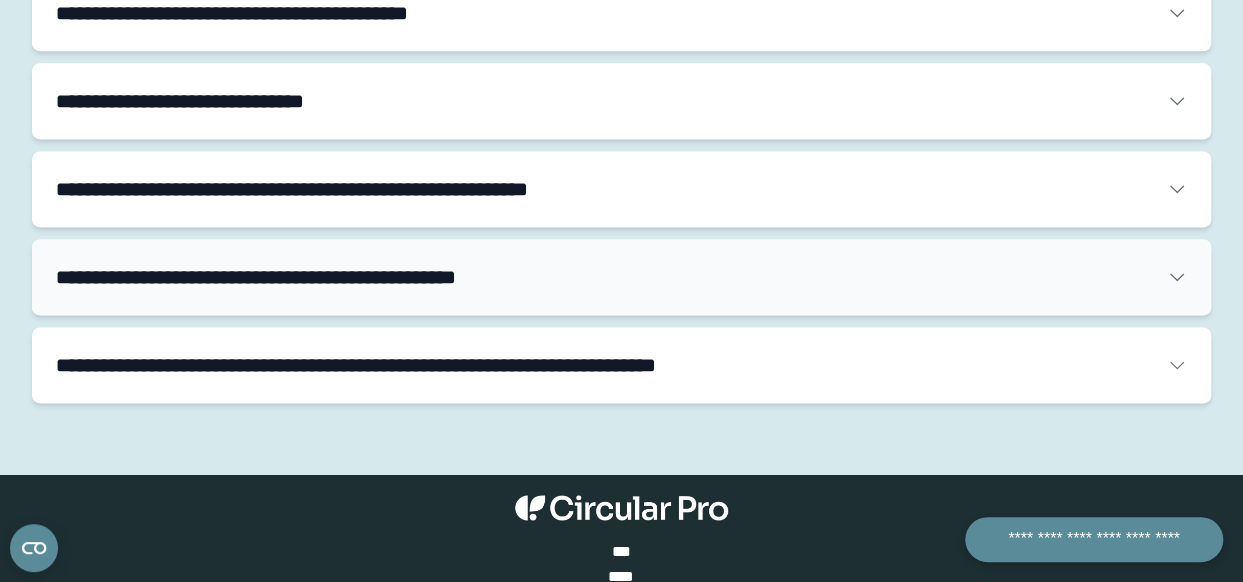 scroll, scrollTop: 1200, scrollLeft: 0, axis: vertical 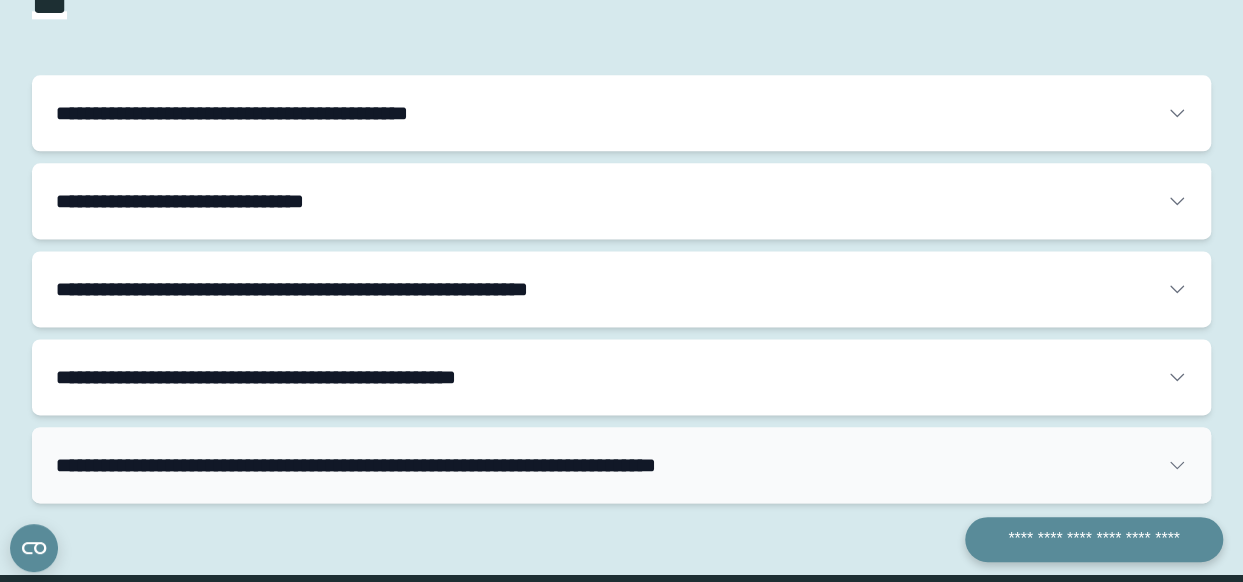 click on "**********" at bounding box center [443, 465] 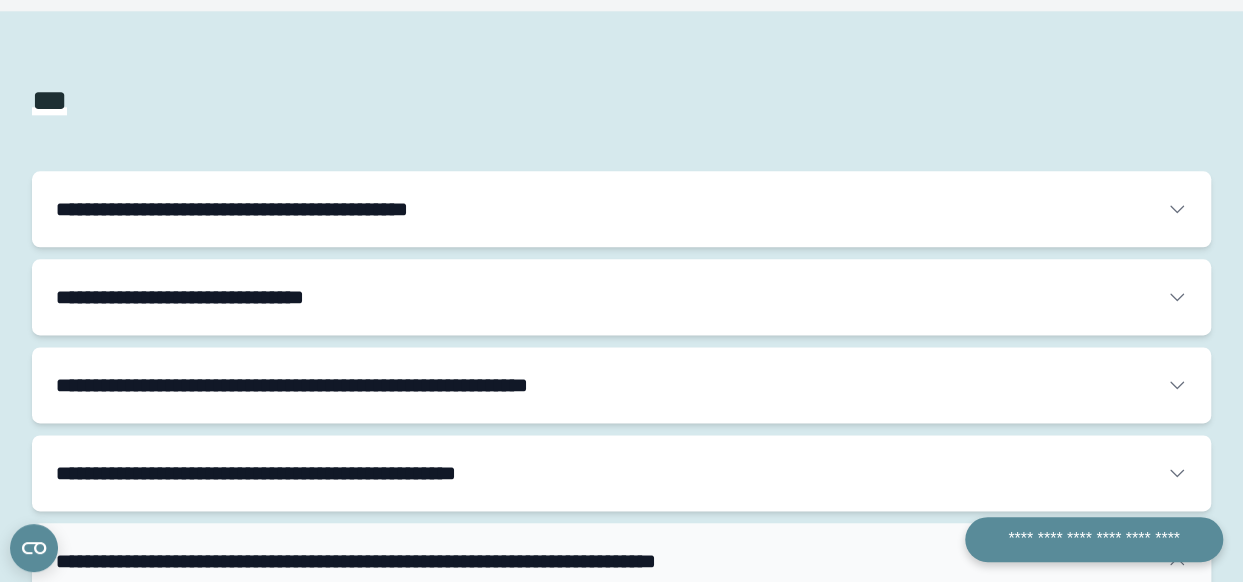 scroll, scrollTop: 1100, scrollLeft: 0, axis: vertical 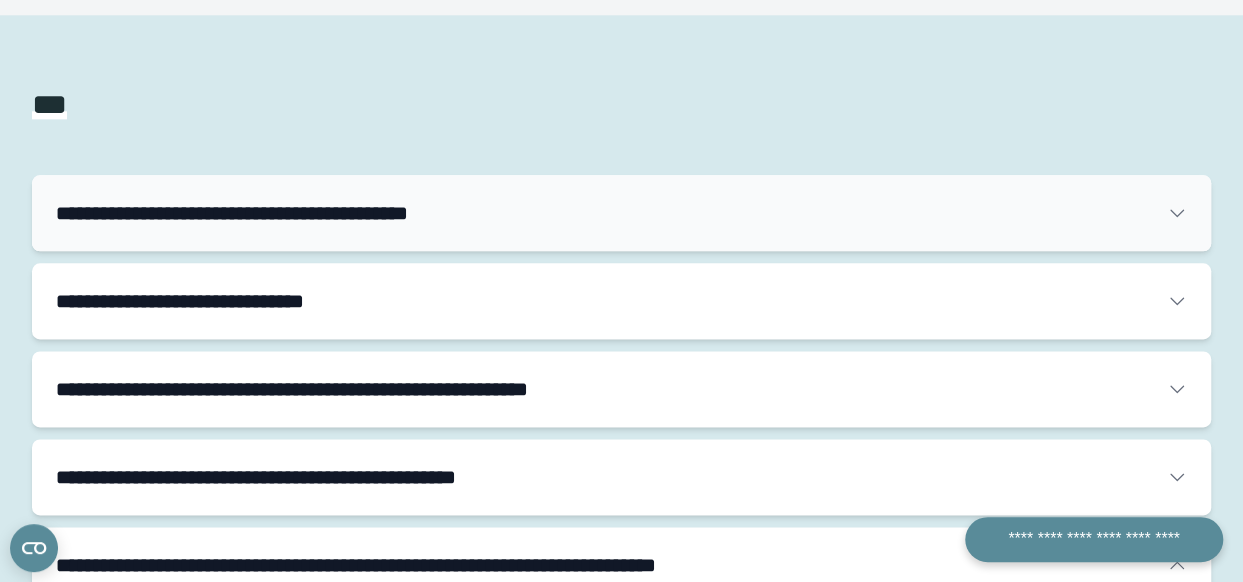 click on "**********" at bounding box center (293, 213) 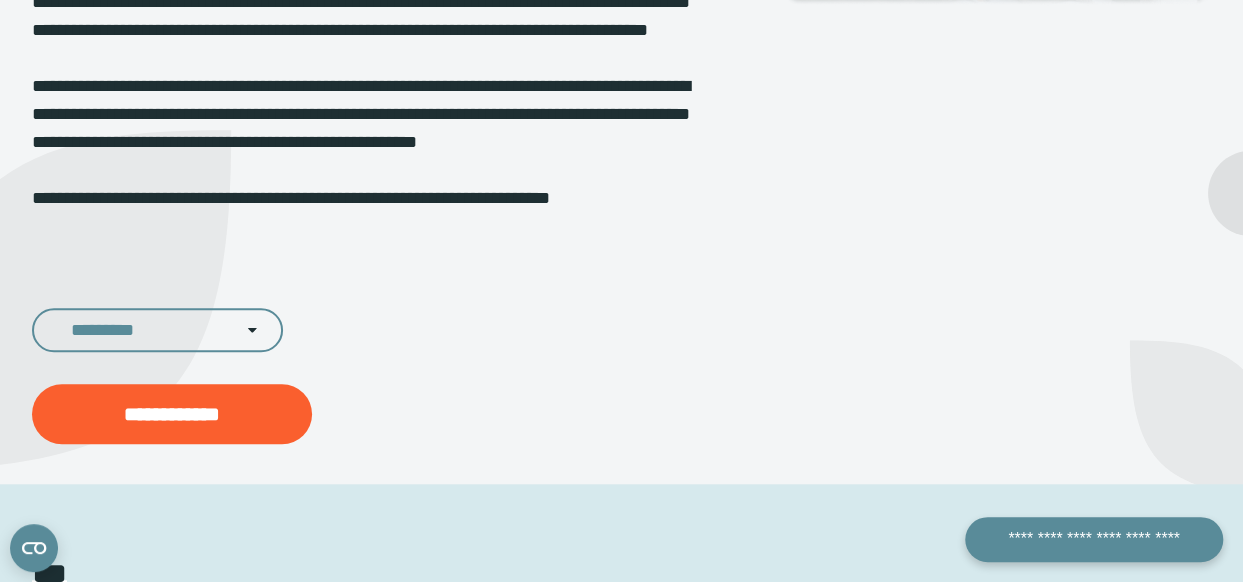 scroll, scrollTop: 600, scrollLeft: 0, axis: vertical 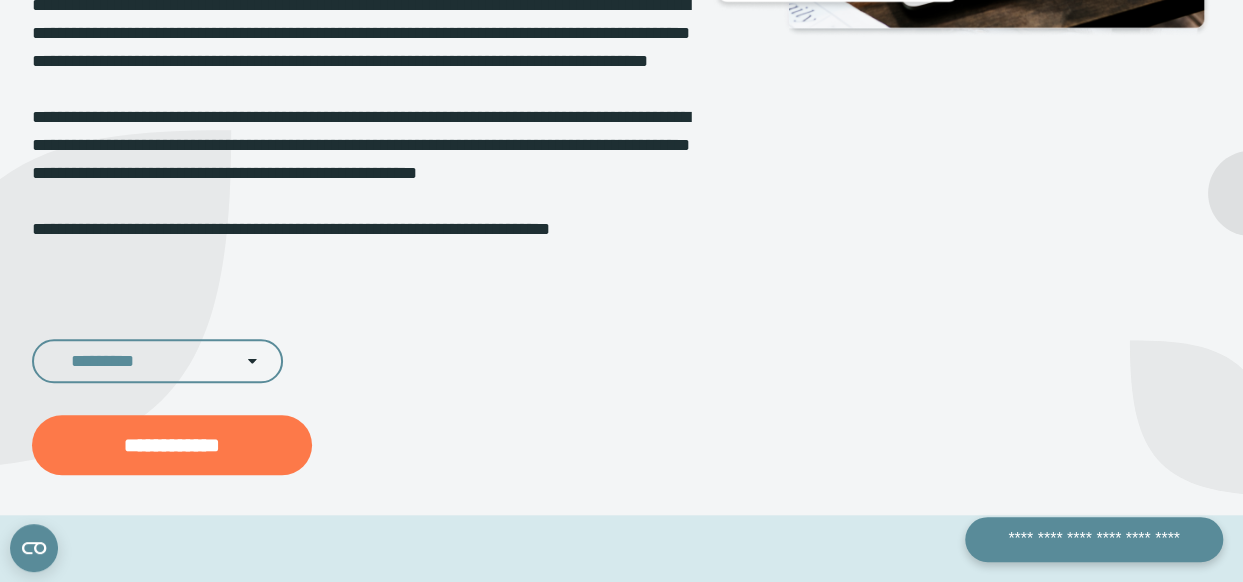 click on "**********" at bounding box center (172, 445) 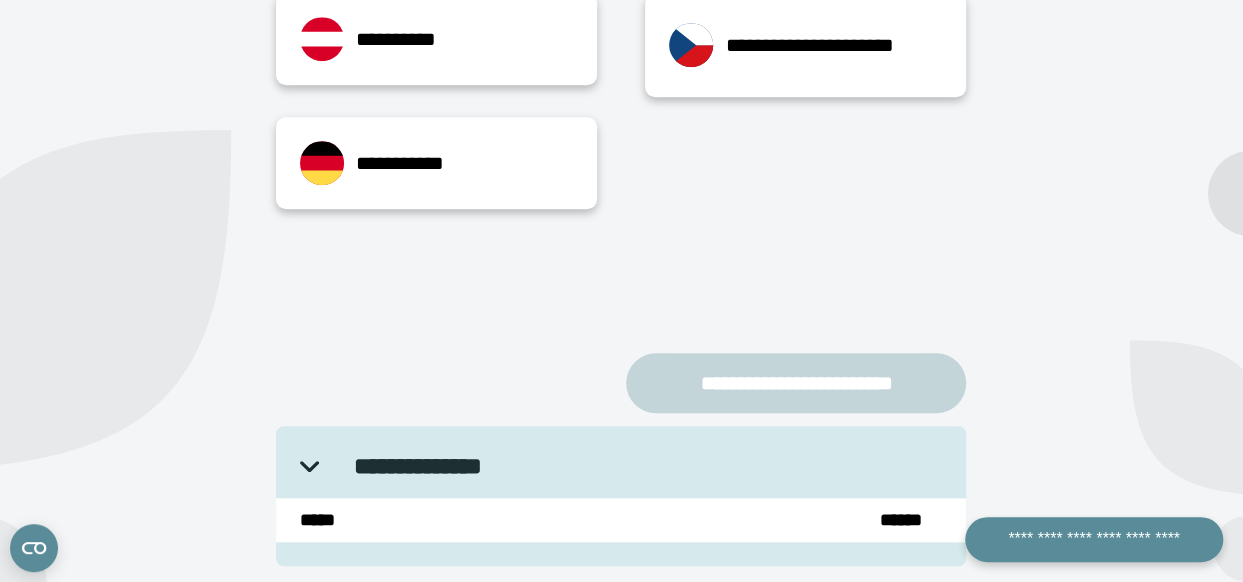 scroll, scrollTop: 500, scrollLeft: 0, axis: vertical 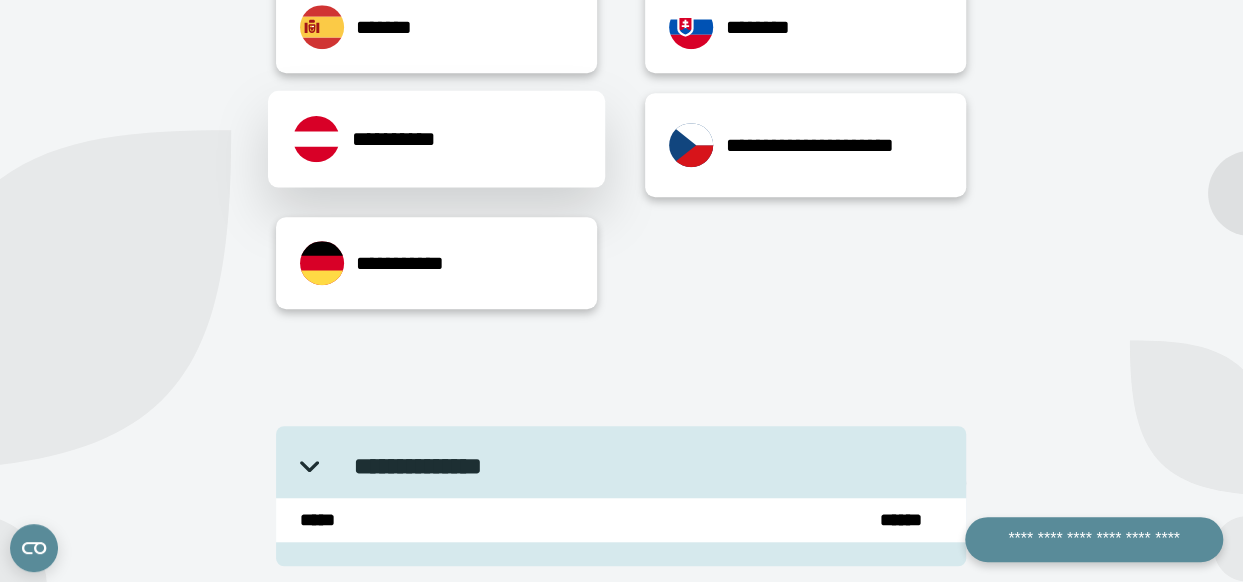 click on "**********" at bounding box center (436, 139) 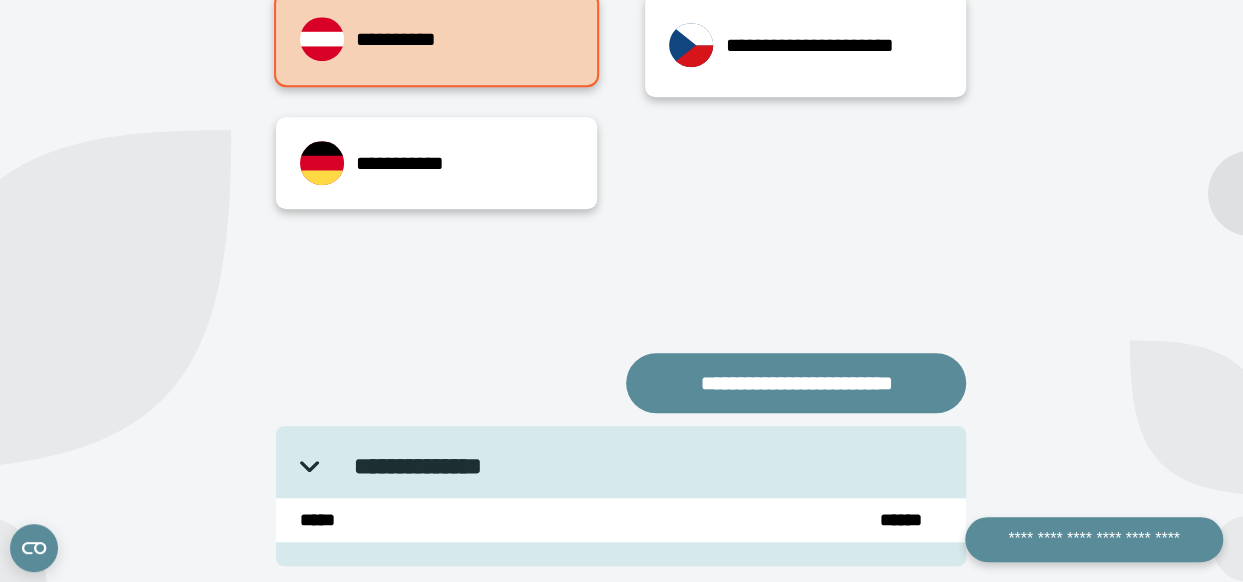 scroll, scrollTop: 800, scrollLeft: 0, axis: vertical 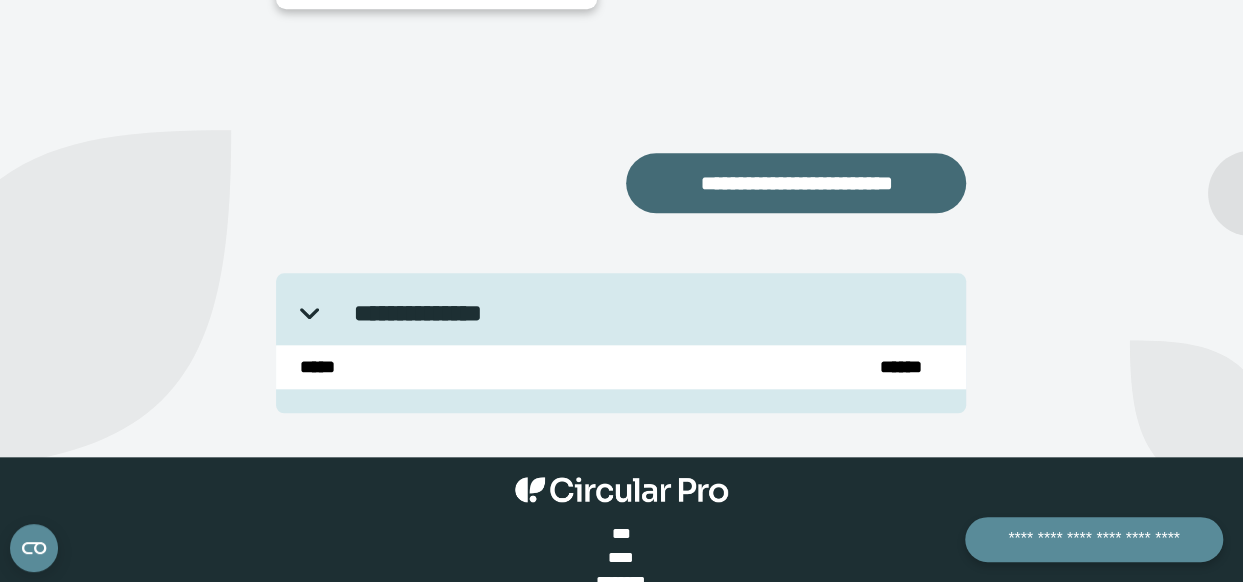 click on "**********" at bounding box center (796, 183) 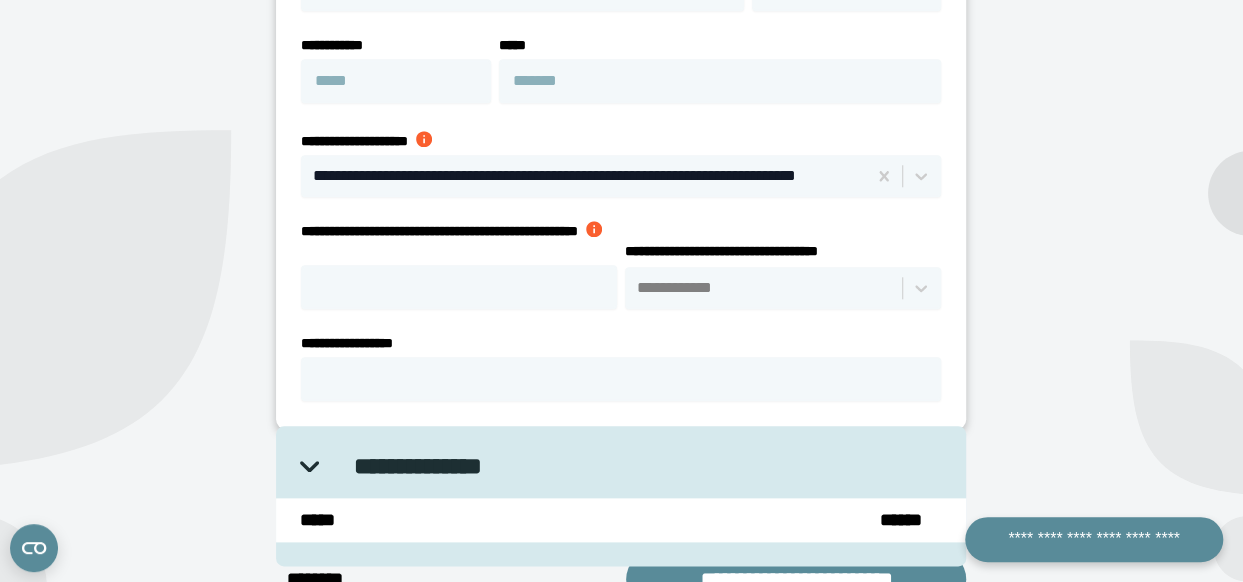 scroll, scrollTop: 900, scrollLeft: 0, axis: vertical 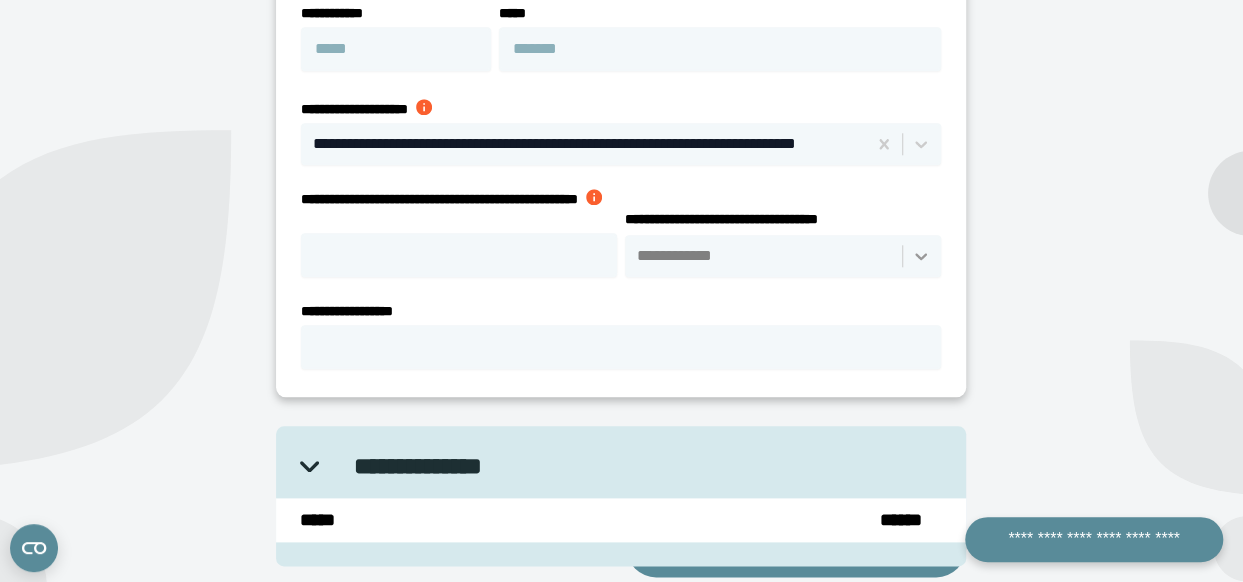click 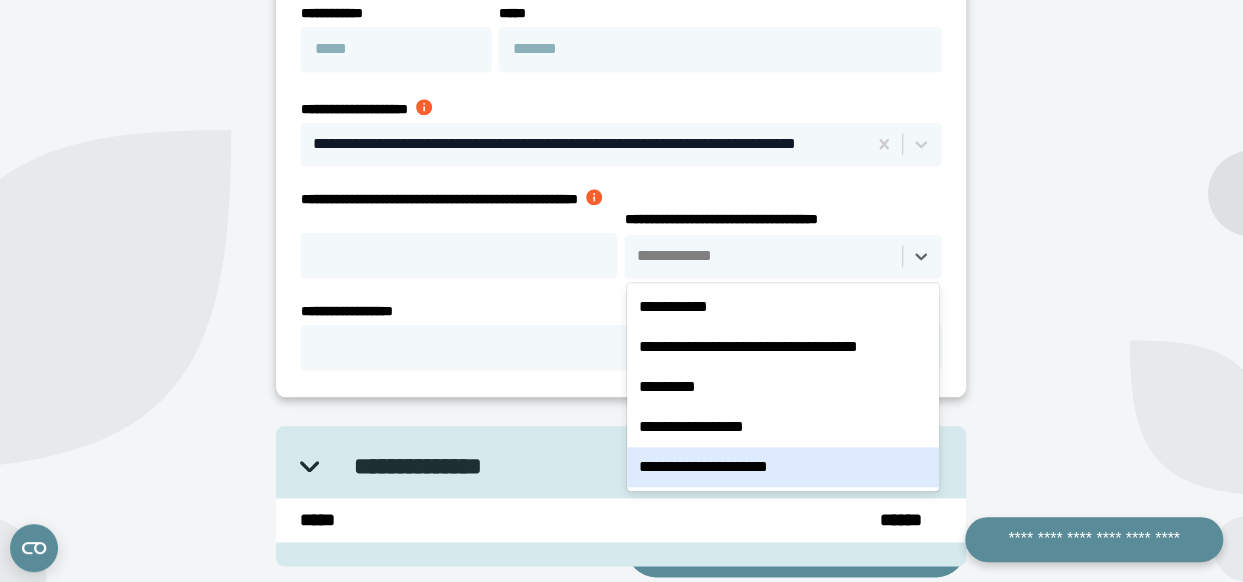 click on "**********" at bounding box center [783, 467] 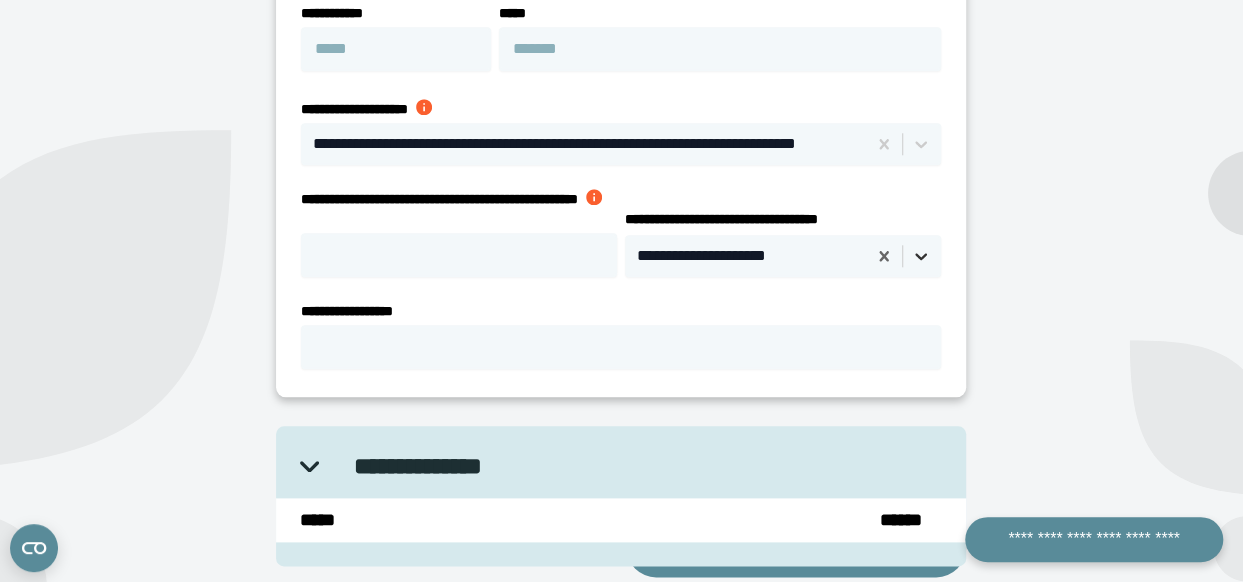 click 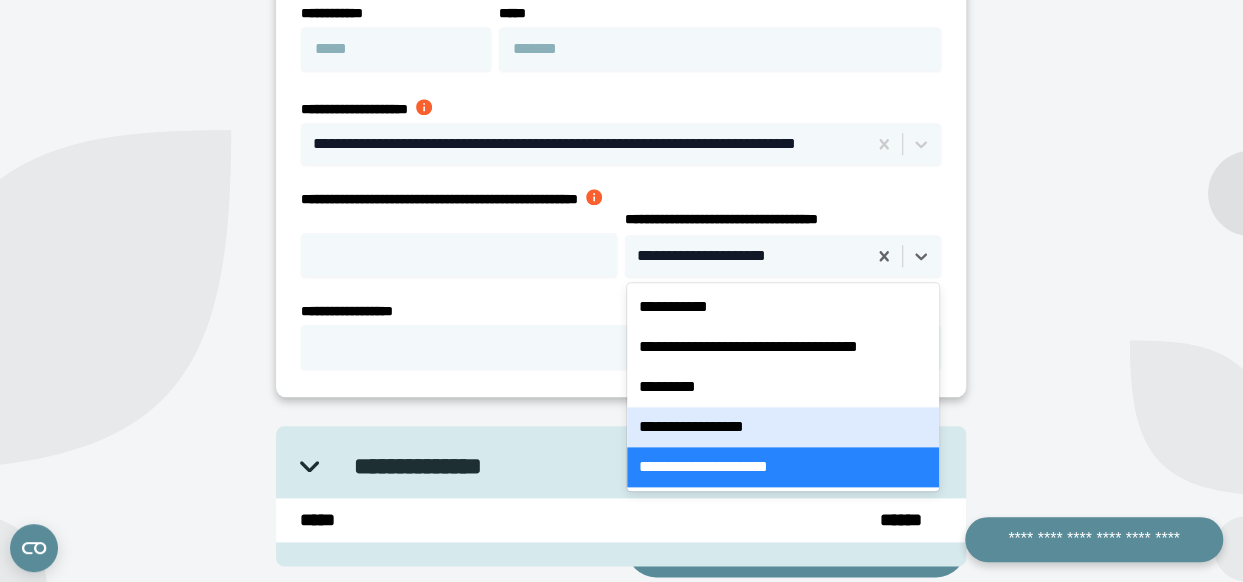click on "**********" at bounding box center [783, 427] 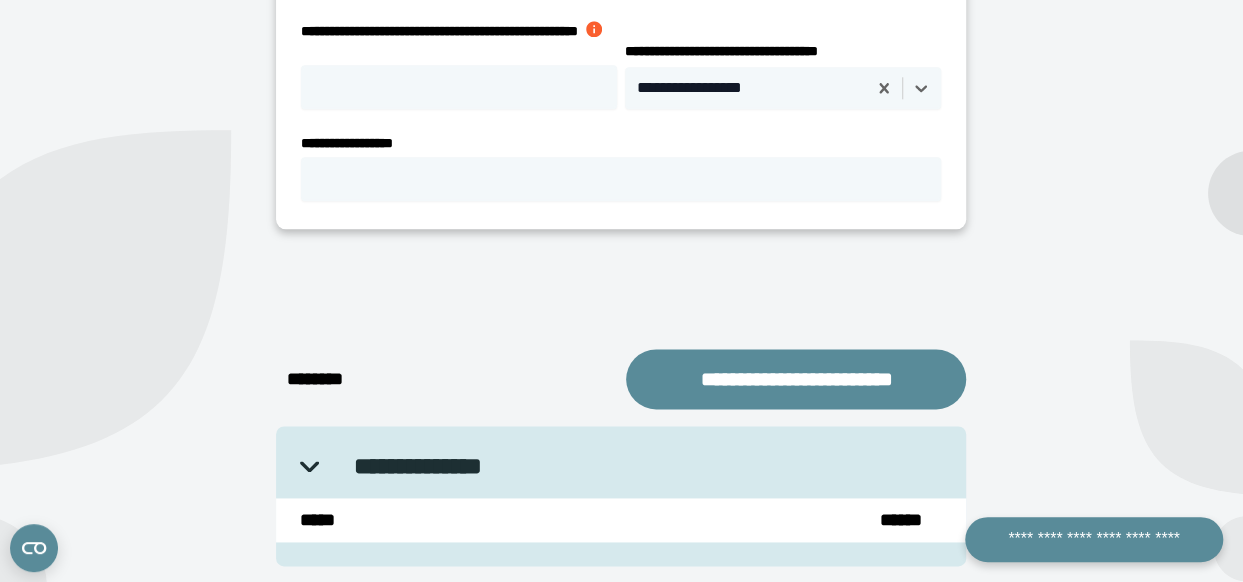 scroll, scrollTop: 1100, scrollLeft: 0, axis: vertical 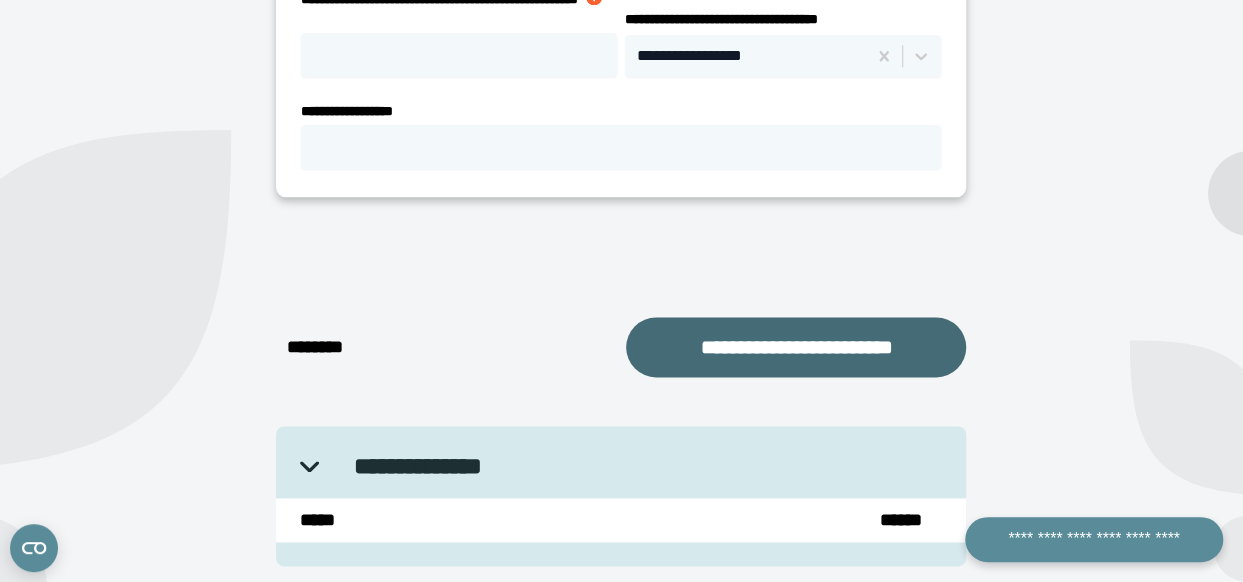 click on "**********" at bounding box center (796, 347) 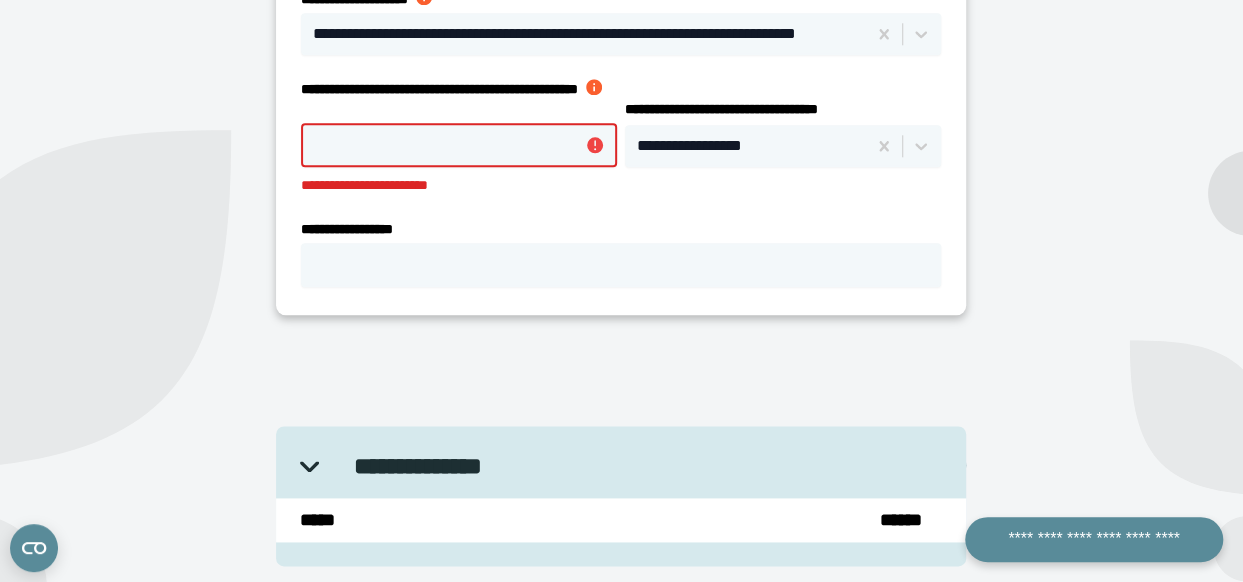 scroll, scrollTop: 900, scrollLeft: 0, axis: vertical 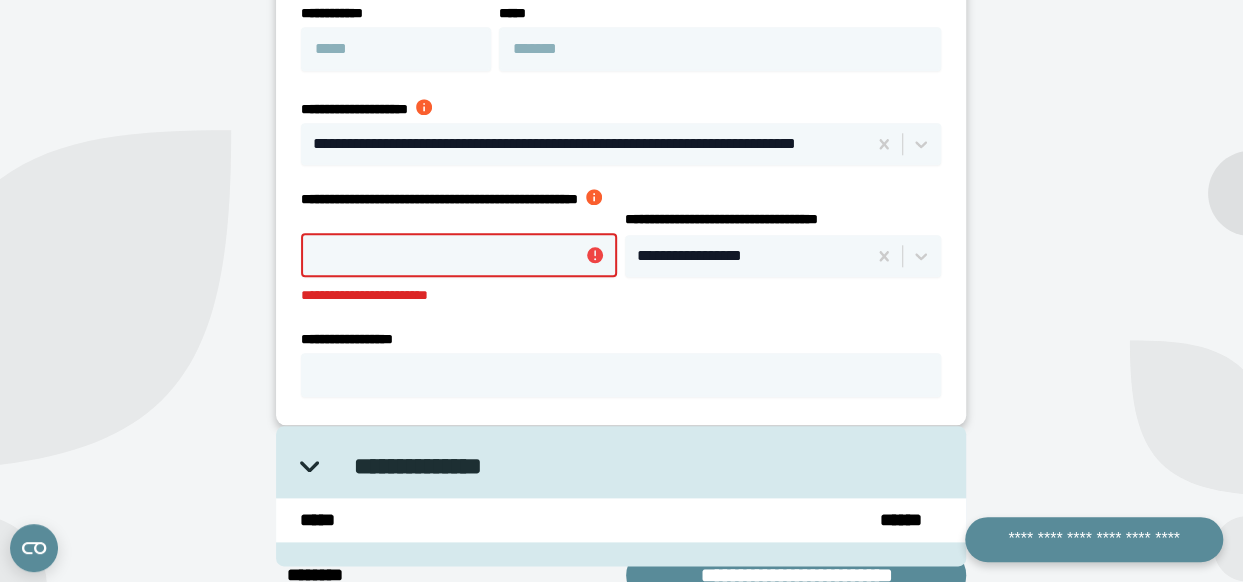 click on "**********" at bounding box center [459, 255] 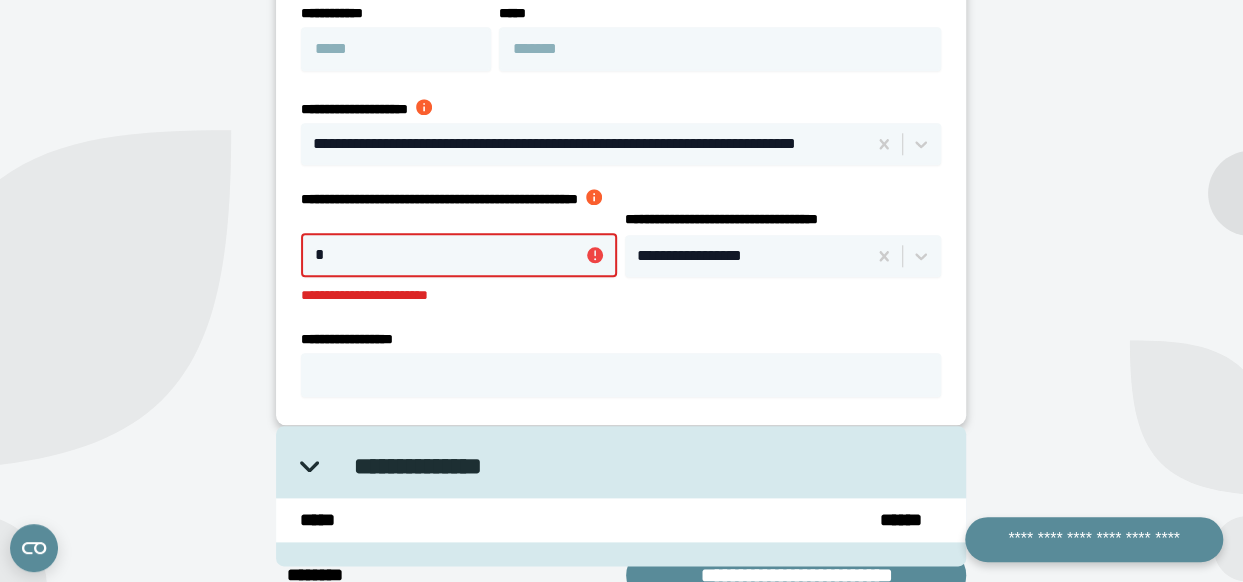 click on "*" at bounding box center (459, 255) 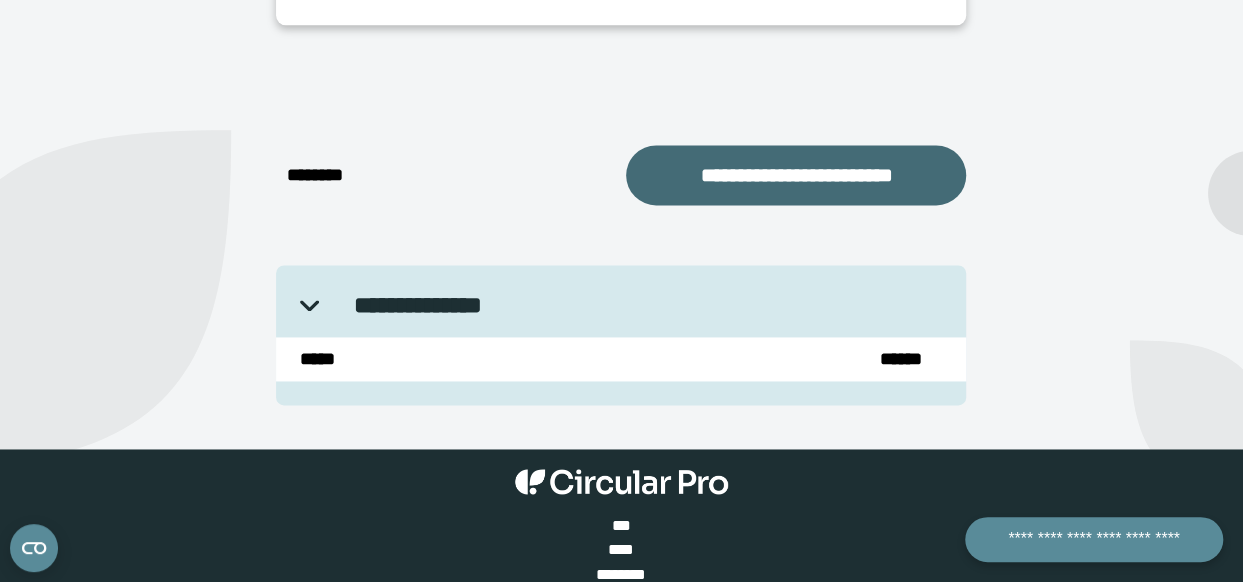 type on "*" 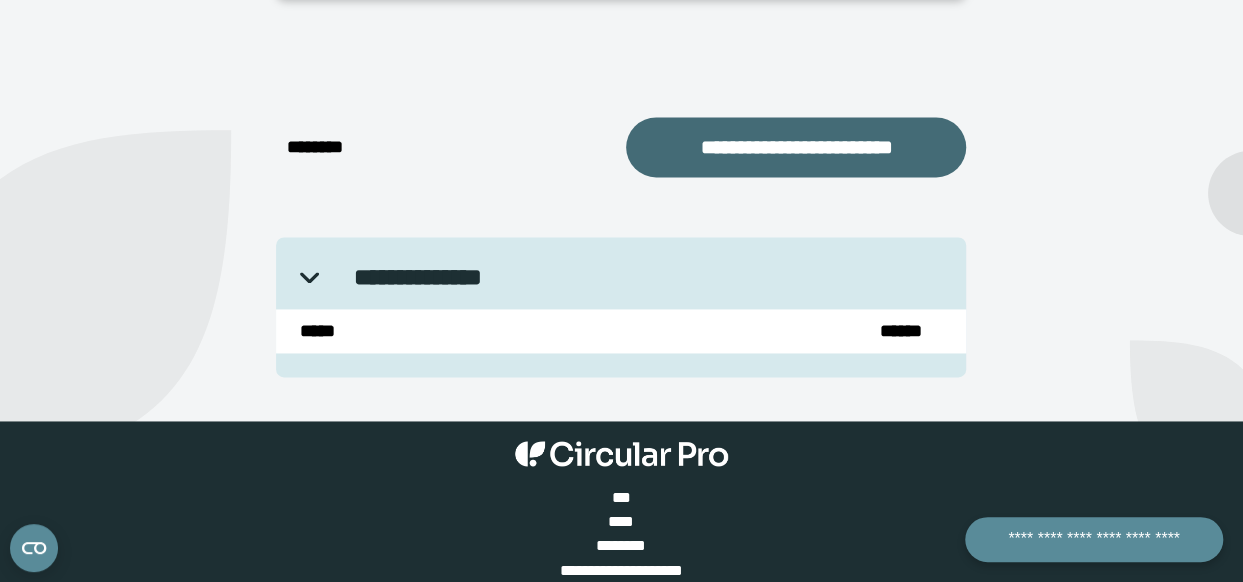 click on "**********" at bounding box center (796, 147) 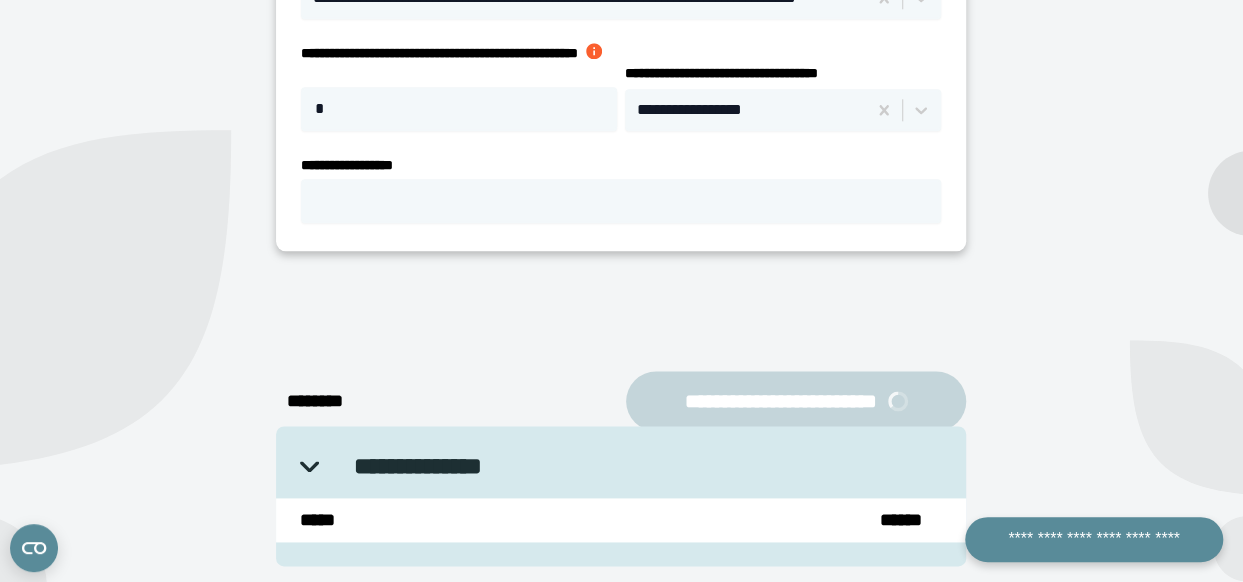 select on "**" 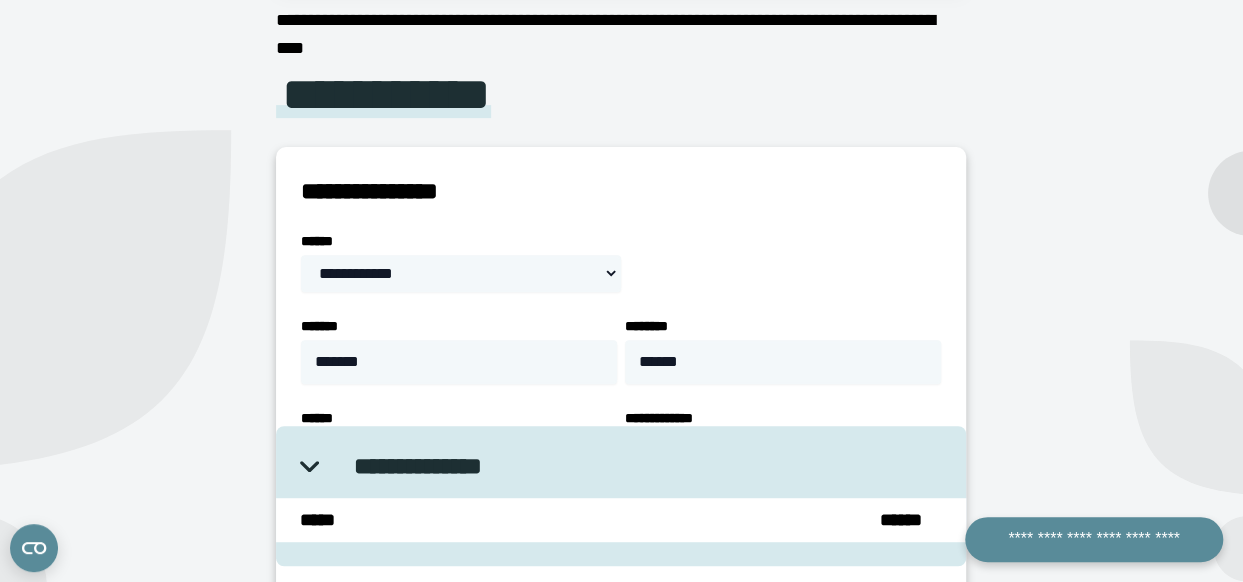 scroll, scrollTop: 346, scrollLeft: 0, axis: vertical 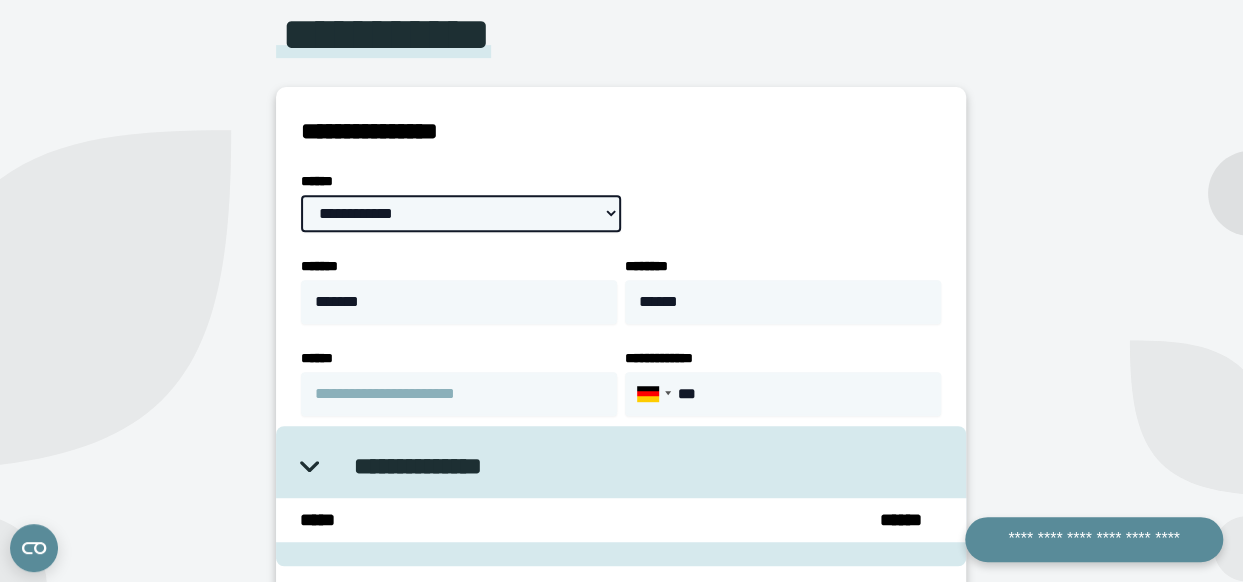 click on "**********" at bounding box center [461, 213] 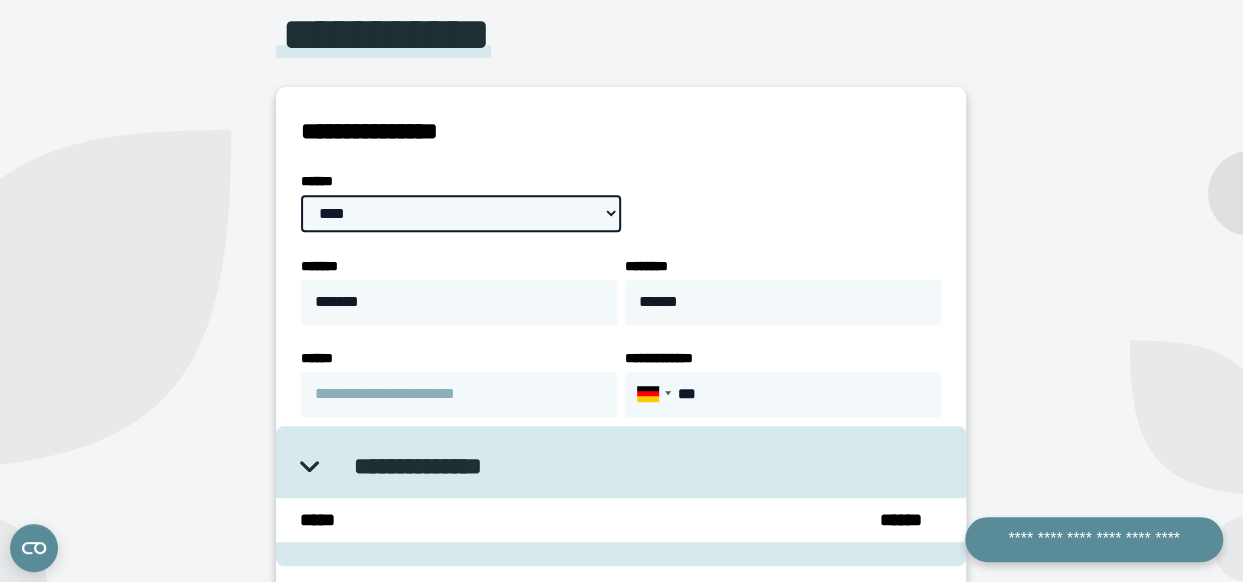 click on "**********" at bounding box center [461, 213] 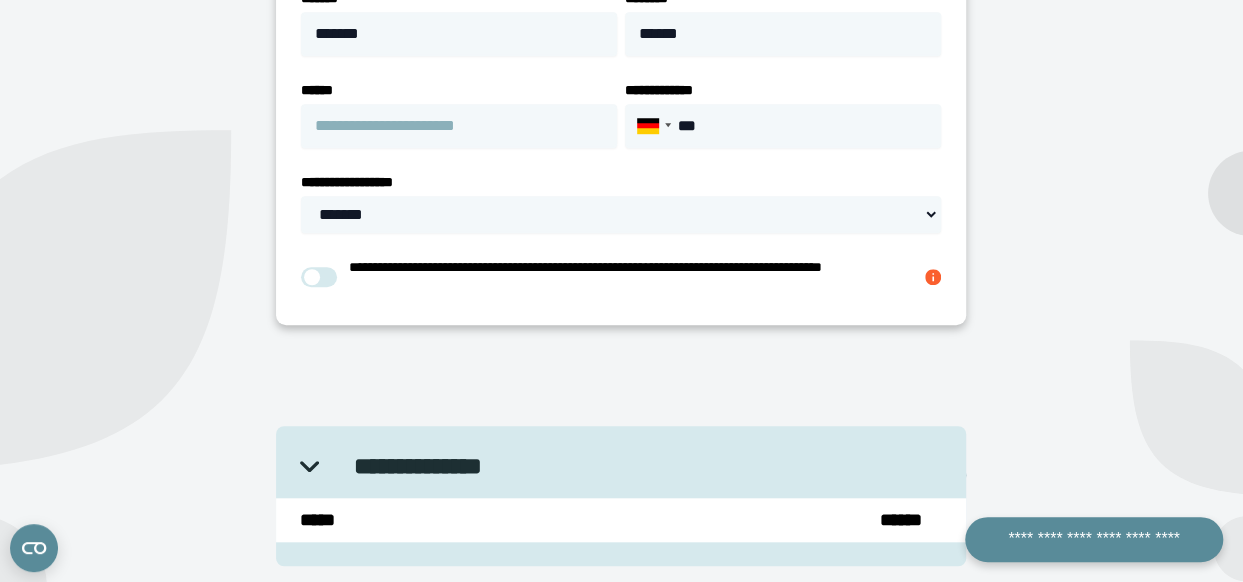 scroll, scrollTop: 646, scrollLeft: 0, axis: vertical 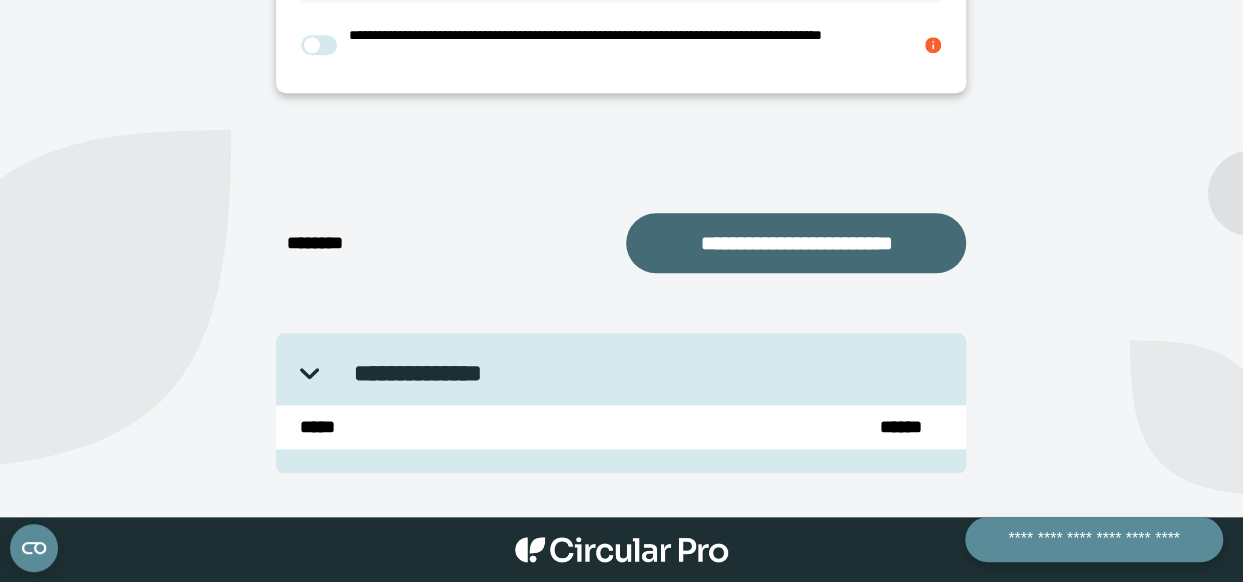 click on "**********" at bounding box center [796, 243] 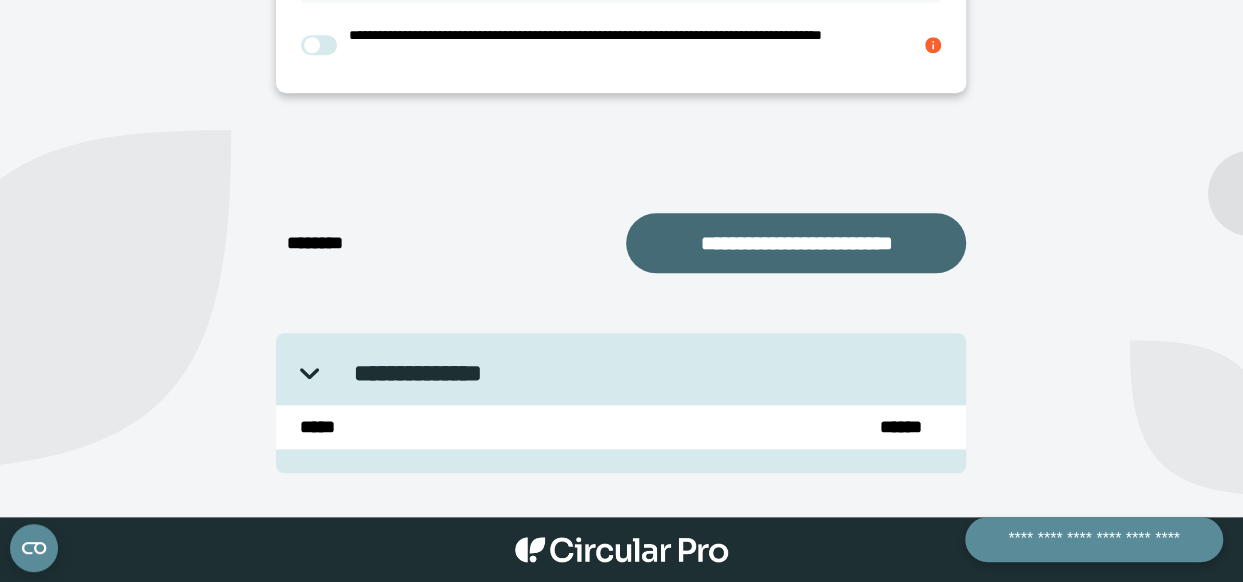 click on "**********" at bounding box center (796, 243) 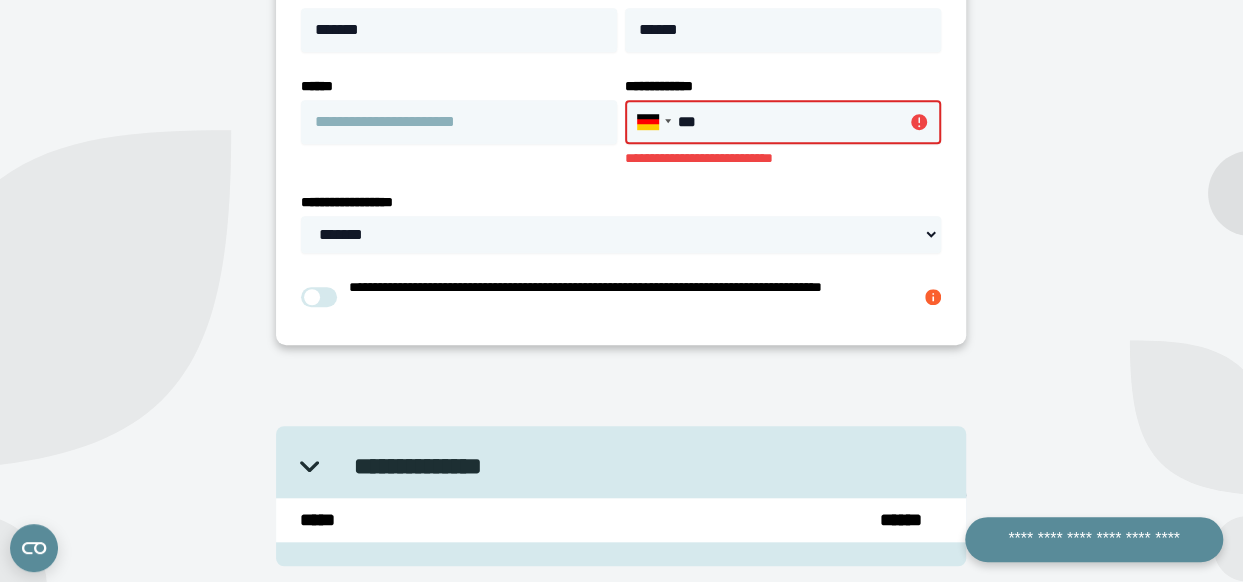 scroll, scrollTop: 570, scrollLeft: 0, axis: vertical 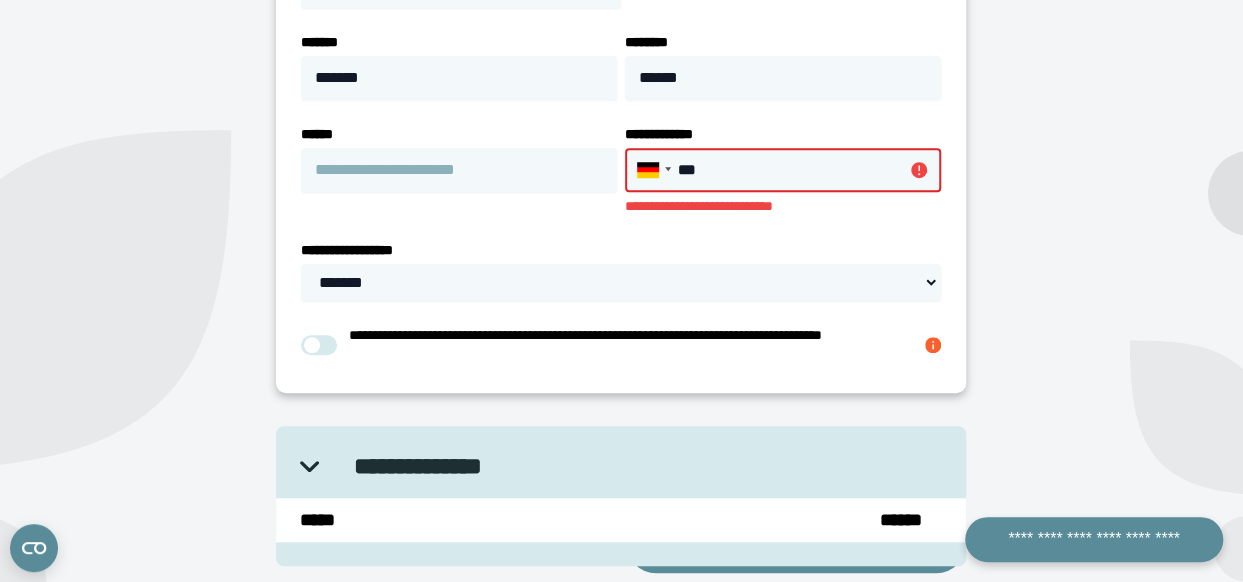 click on "***" at bounding box center (783, 170) 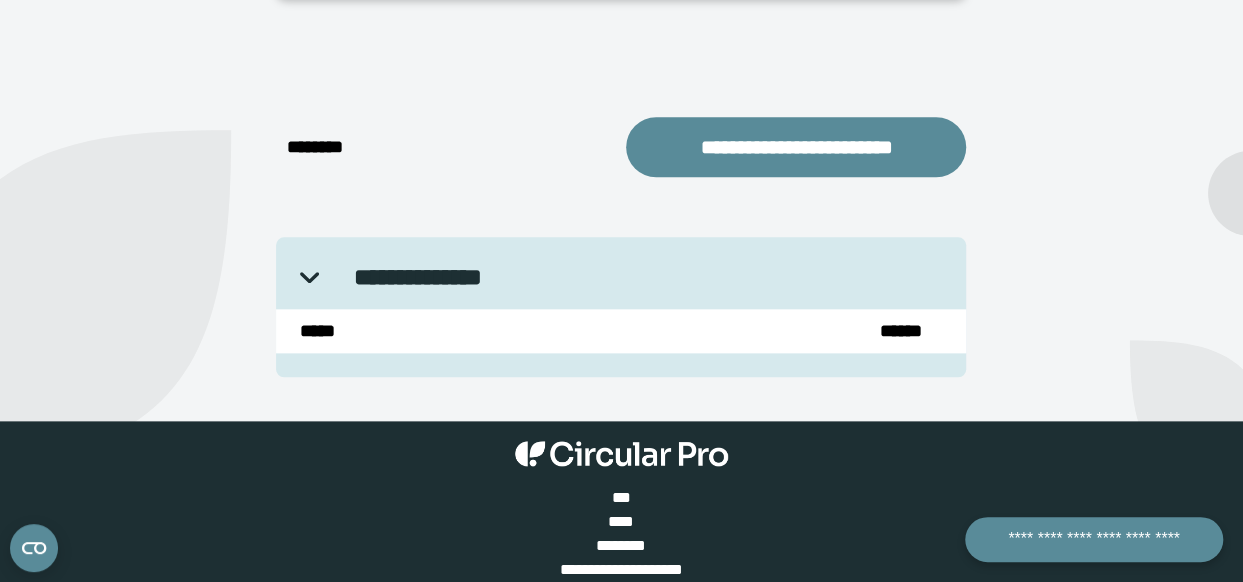 scroll, scrollTop: 970, scrollLeft: 0, axis: vertical 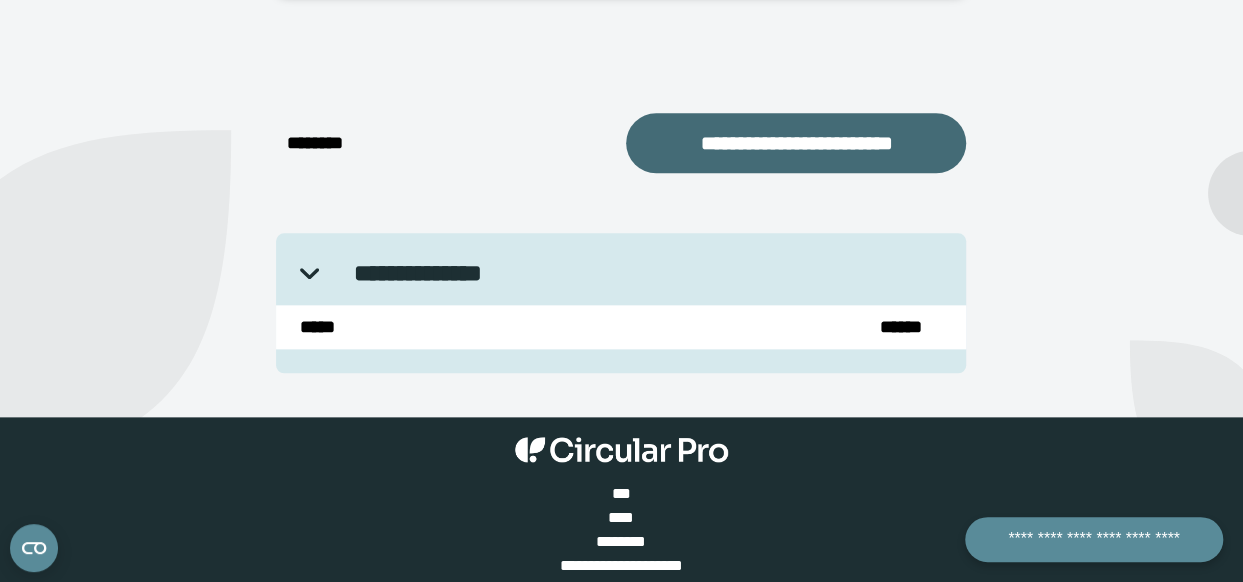 type on "**********" 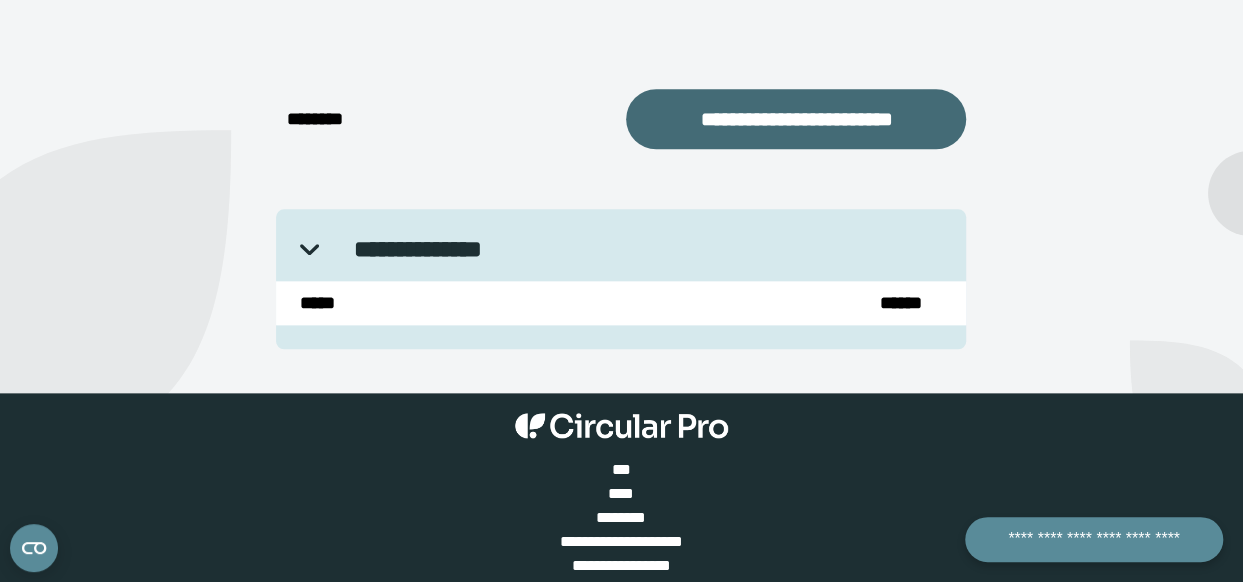 click on "**********" at bounding box center (796, 119) 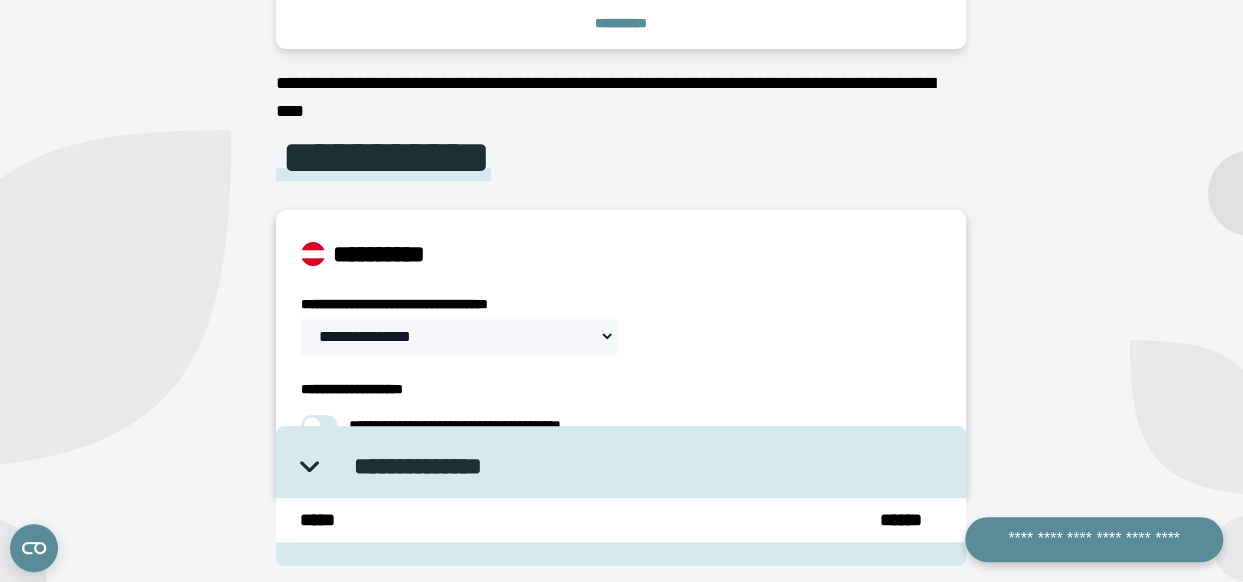 scroll, scrollTop: 323, scrollLeft: 0, axis: vertical 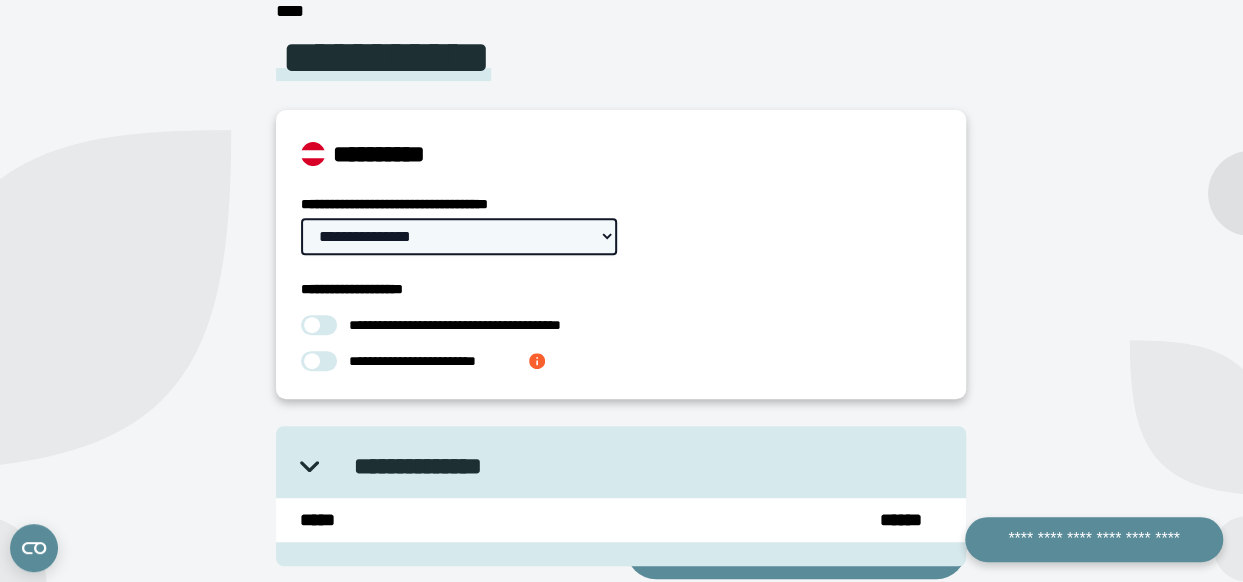 click on "**********" at bounding box center (459, 236) 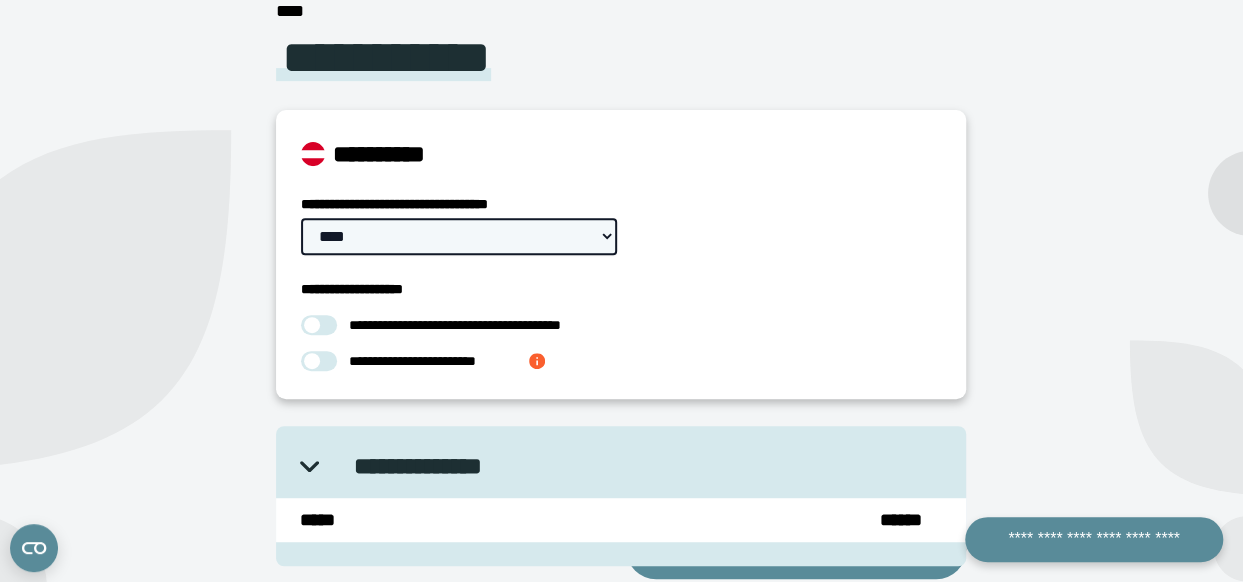 click on "**********" at bounding box center (459, 236) 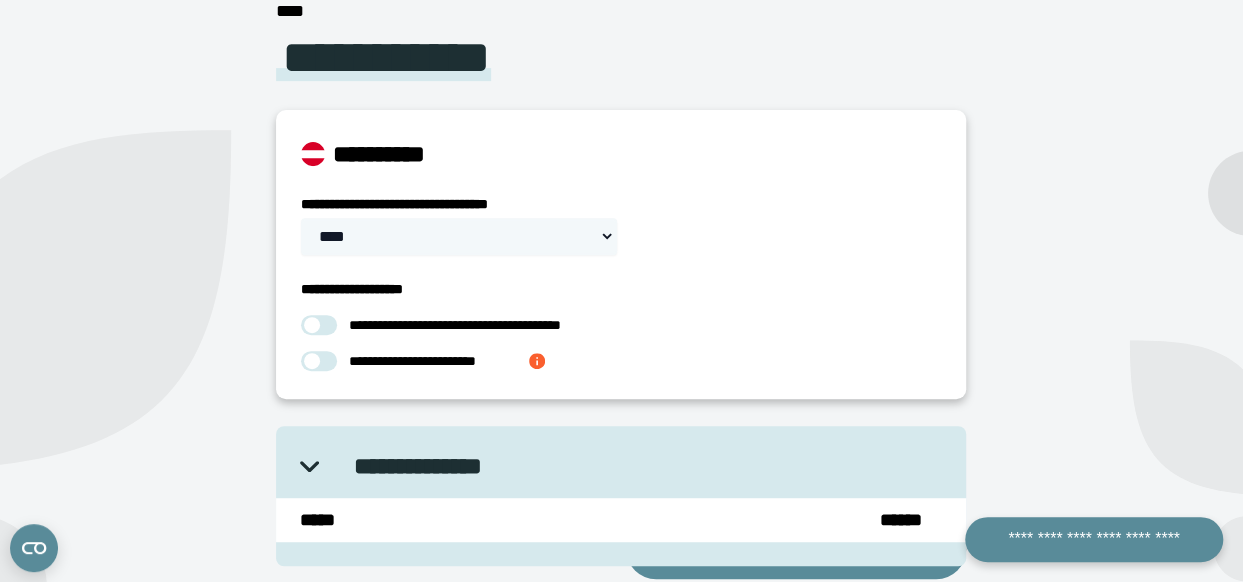 click at bounding box center (319, 325) 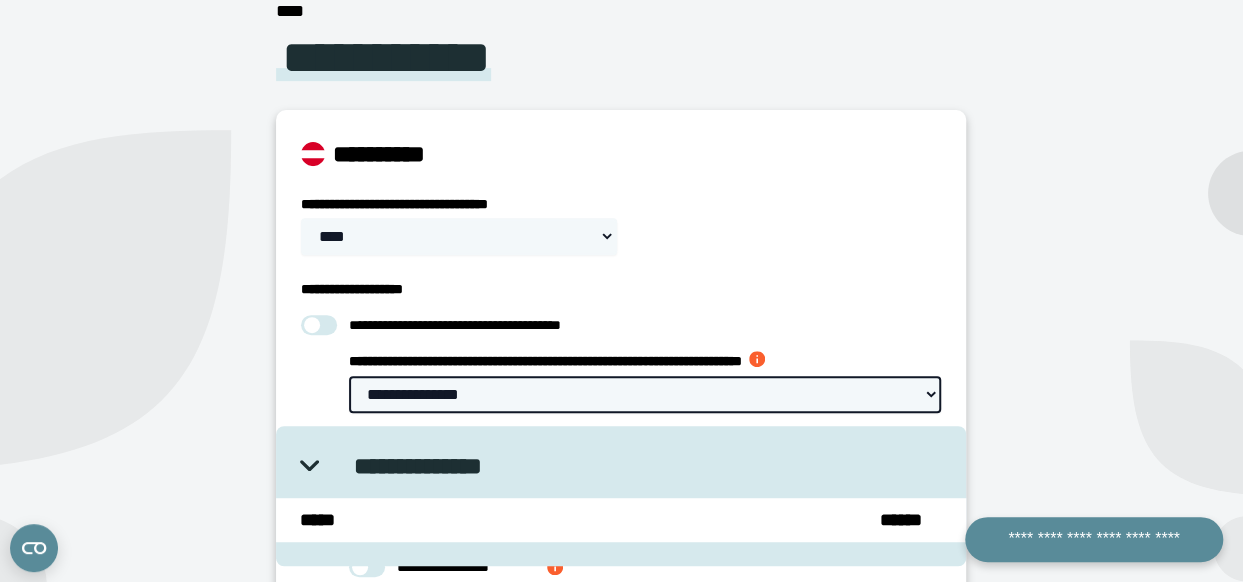 click on "**********" at bounding box center (645, 394) 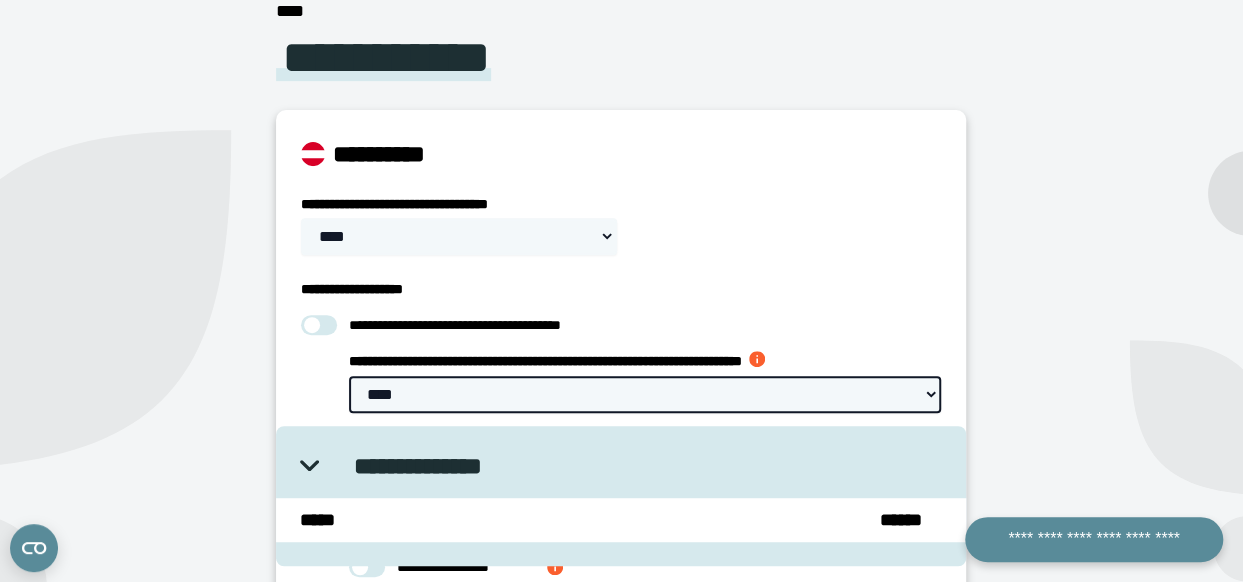 click on "**********" at bounding box center [645, 394] 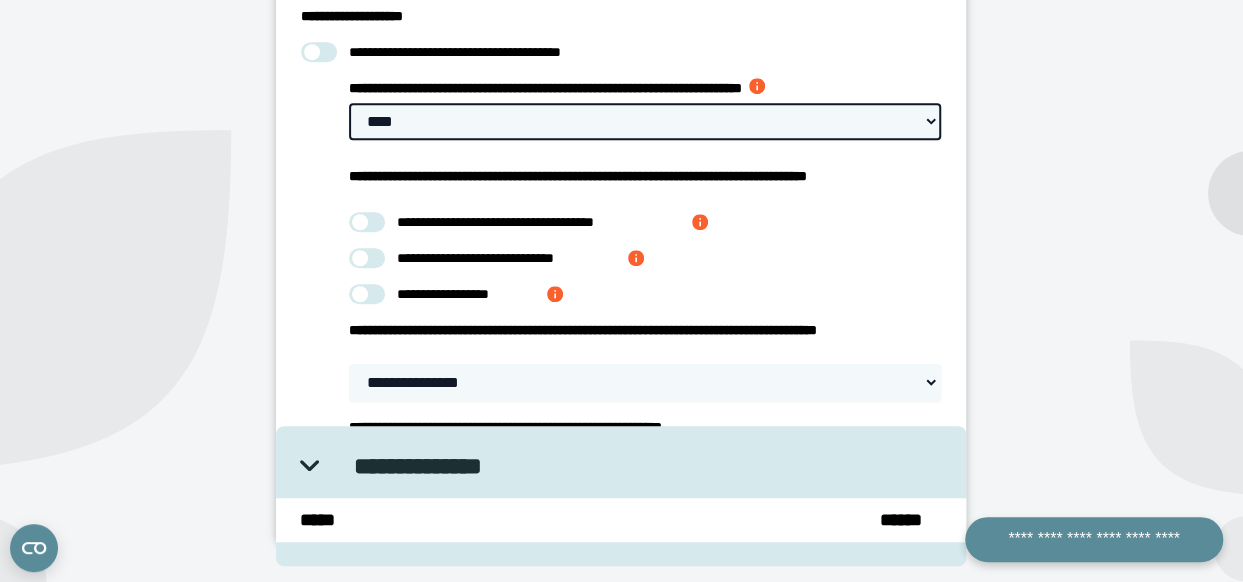 scroll, scrollTop: 623, scrollLeft: 0, axis: vertical 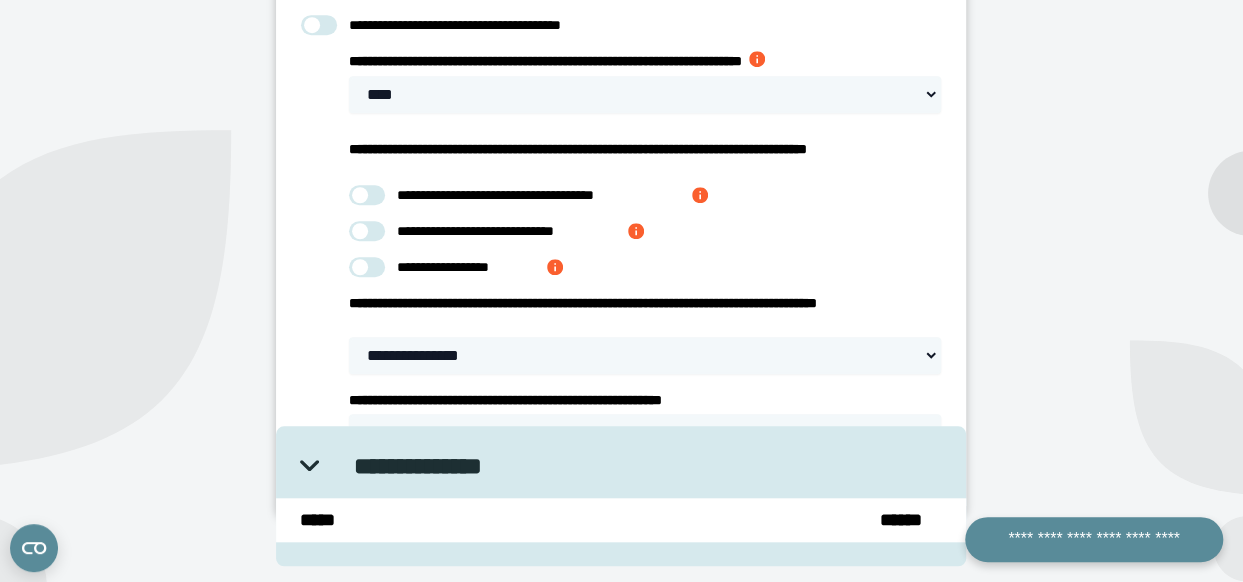 click at bounding box center [367, 267] 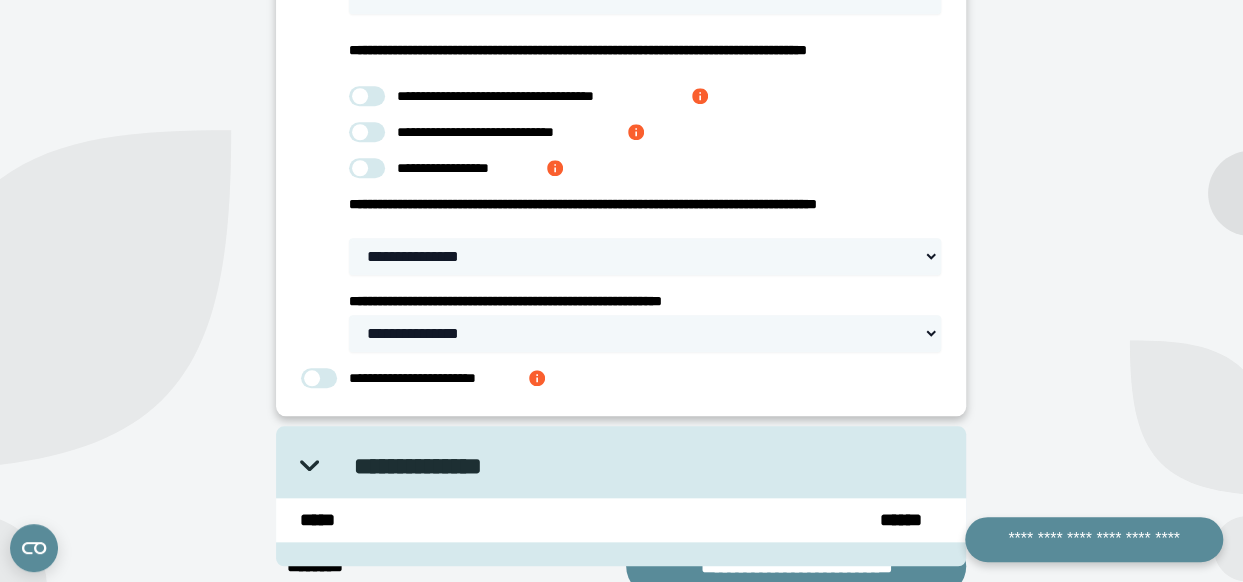 scroll, scrollTop: 723, scrollLeft: 0, axis: vertical 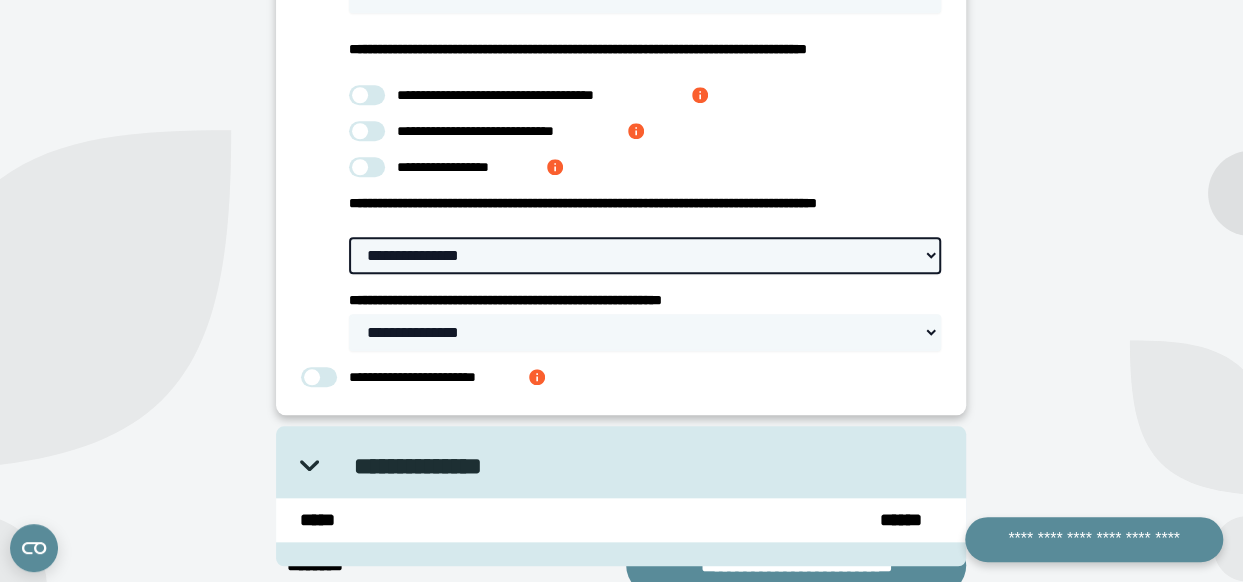 click on "**********" at bounding box center (645, 255) 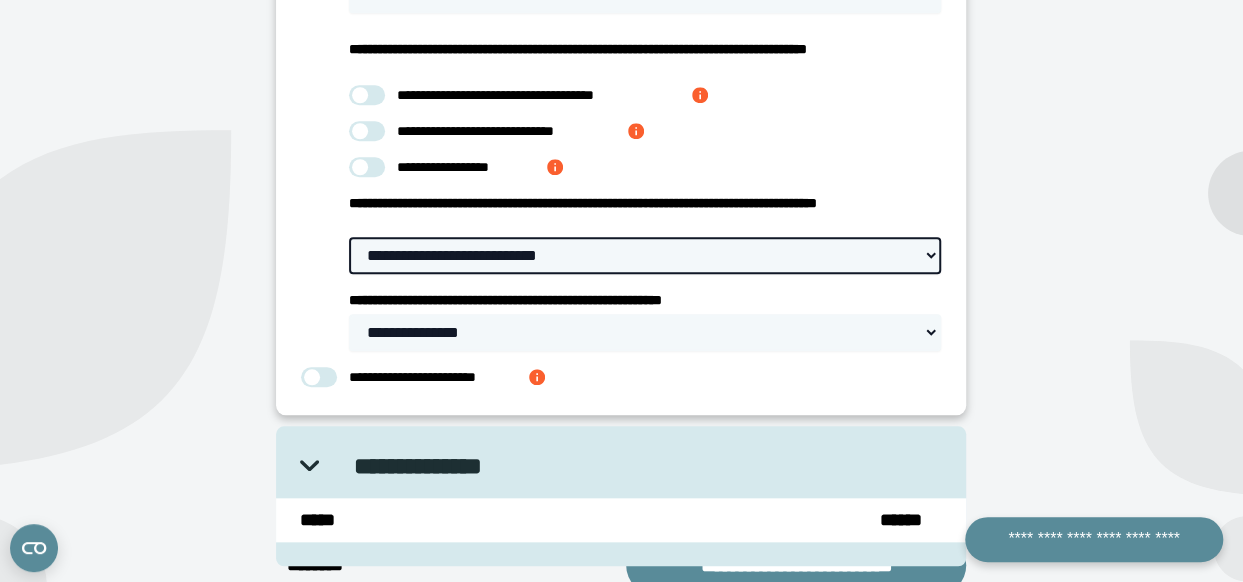 click on "**********" at bounding box center [645, 255] 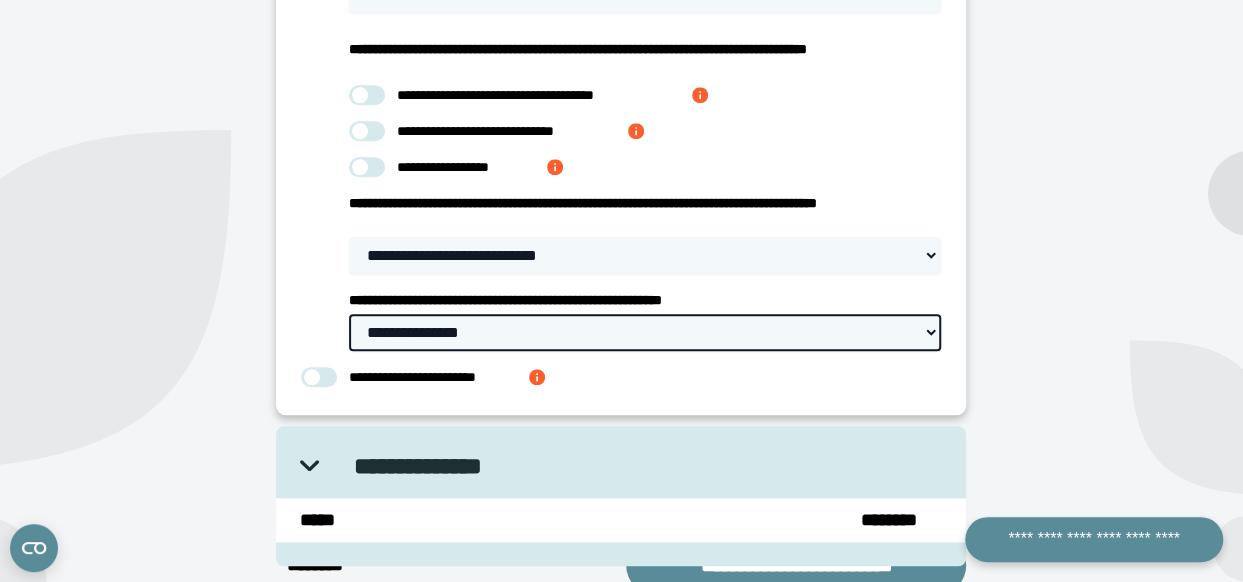click on "**********" at bounding box center (645, 332) 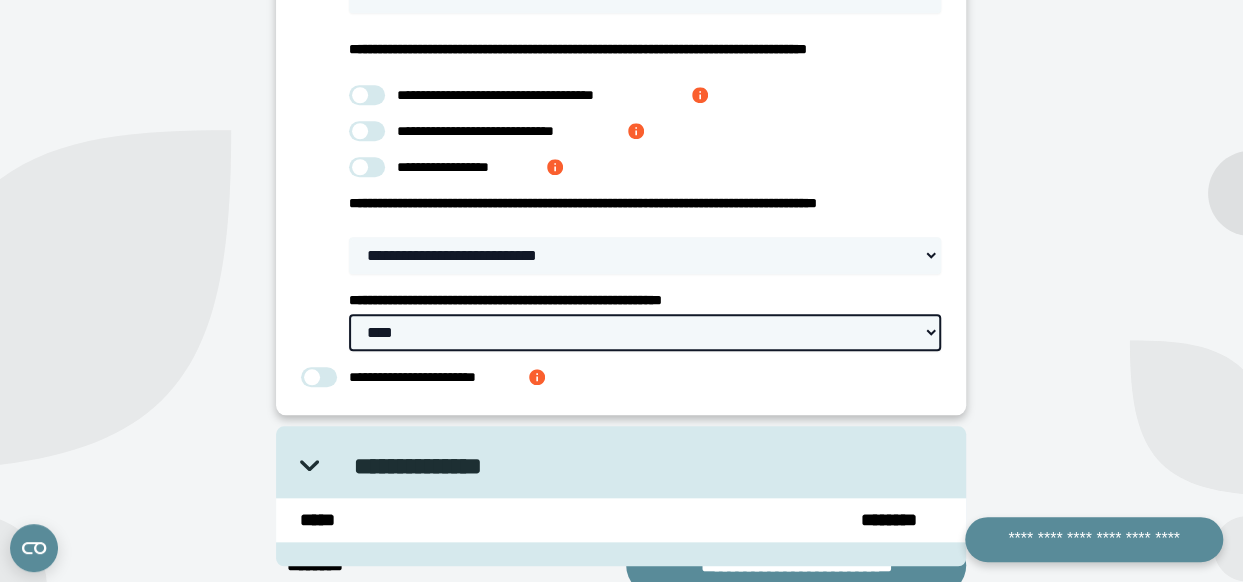 click on "**********" at bounding box center [645, 332] 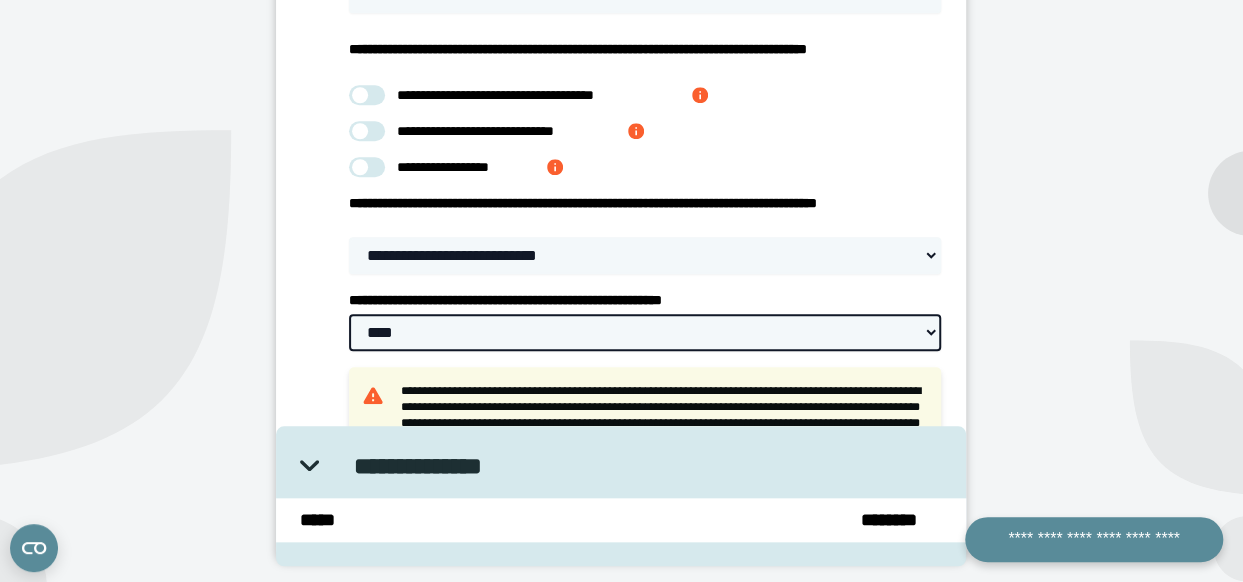 scroll, scrollTop: 623, scrollLeft: 0, axis: vertical 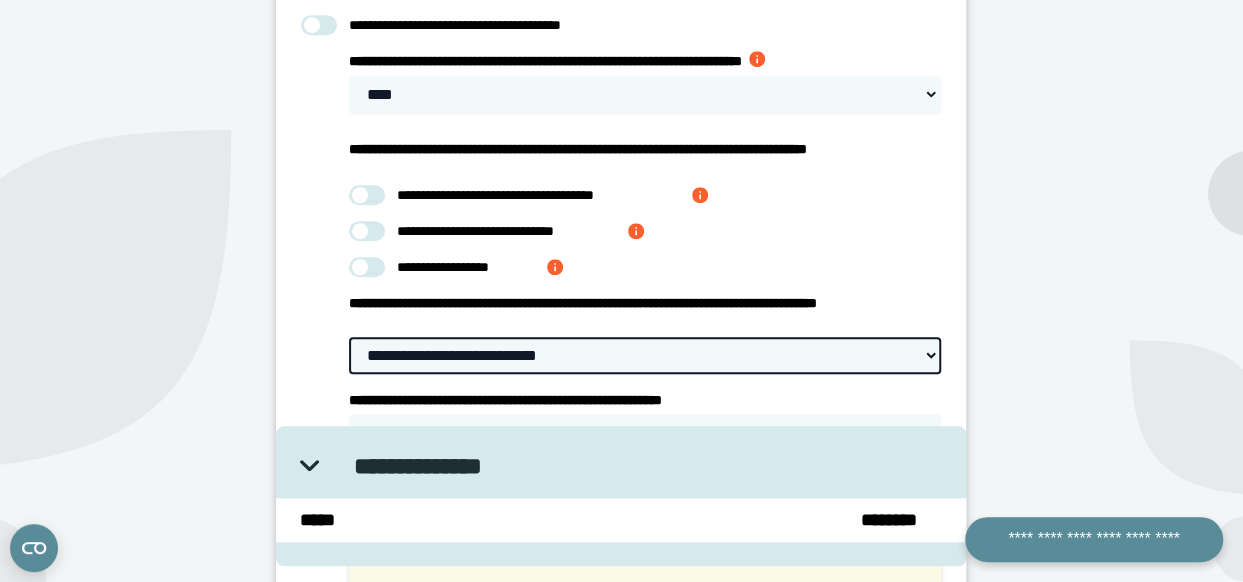 click on "**********" at bounding box center (645, 355) 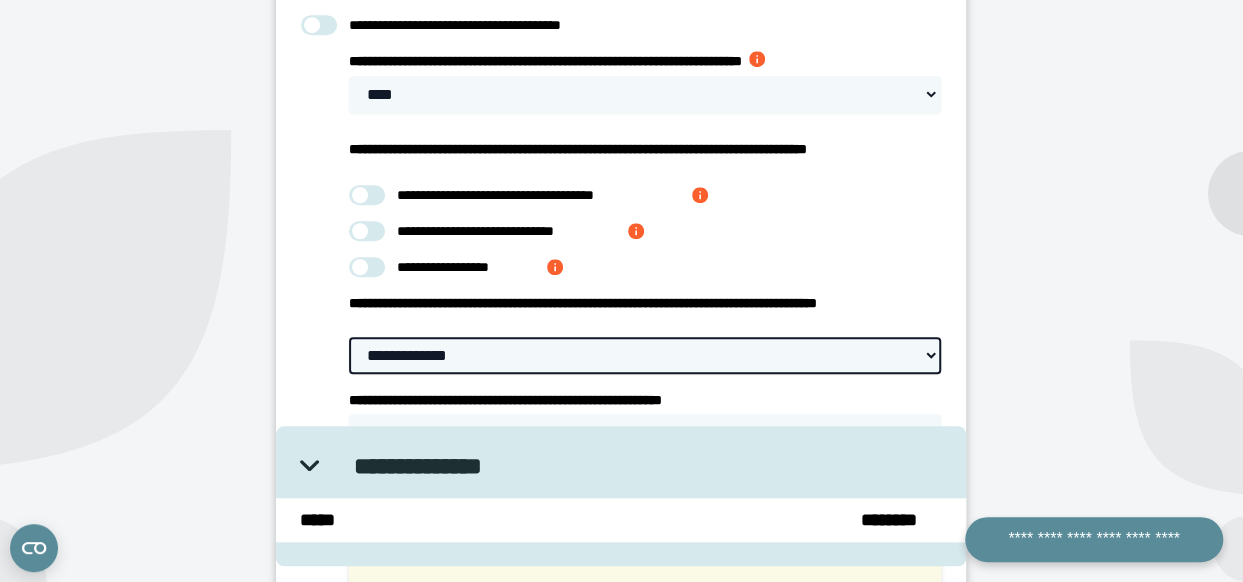 click on "**********" at bounding box center [645, 355] 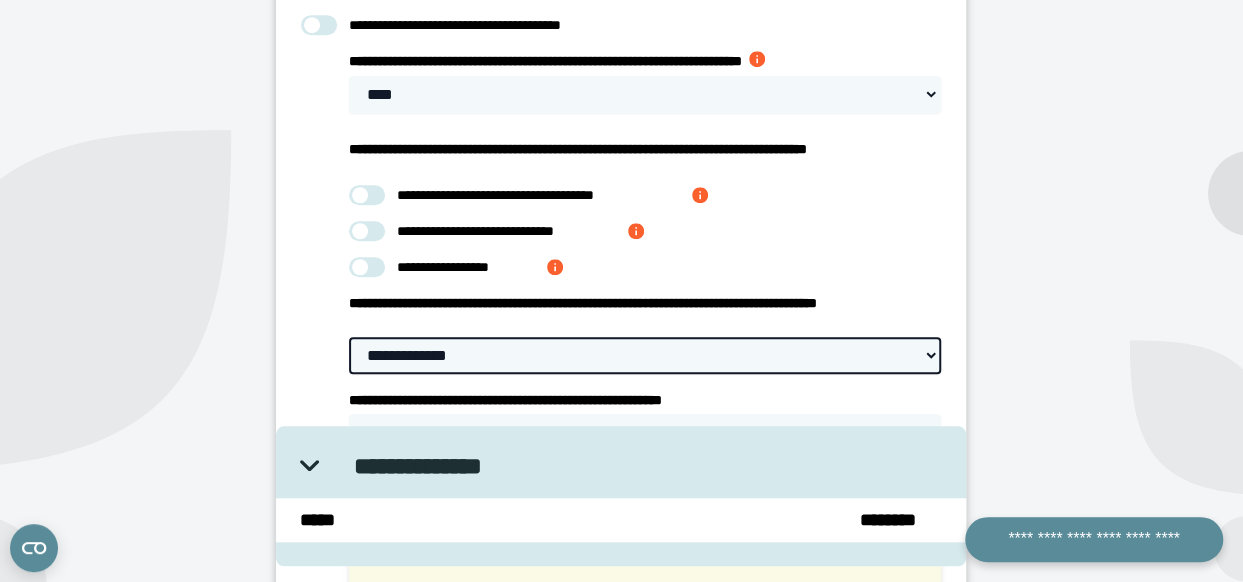 click on "**********" at bounding box center [645, 355] 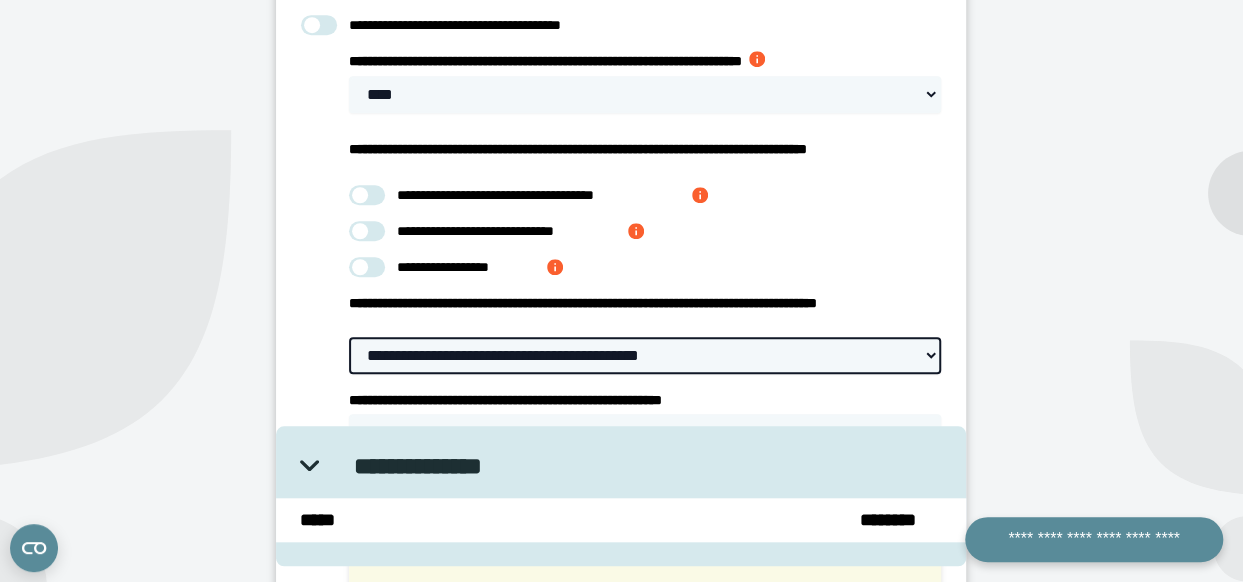 click on "**********" at bounding box center [645, 355] 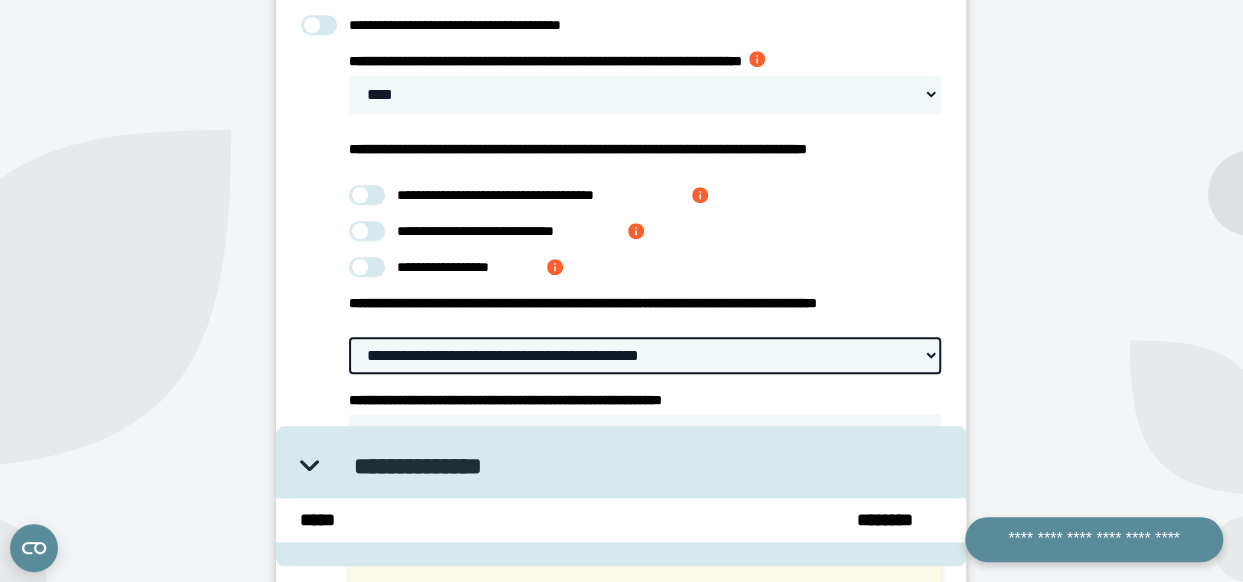 click on "**********" at bounding box center (645, 355) 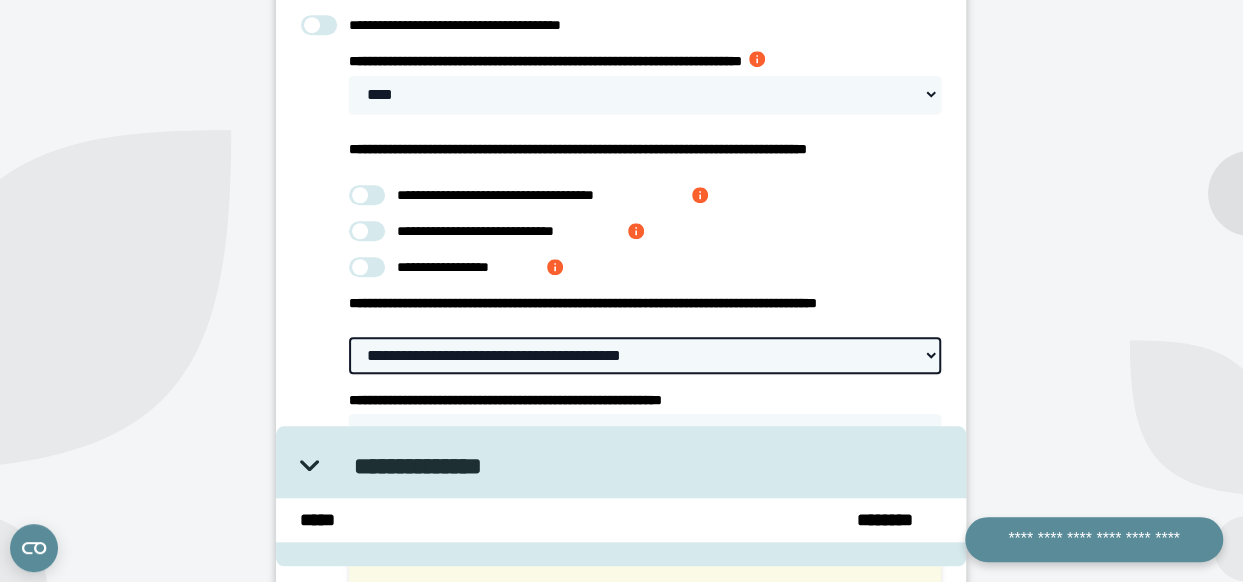 click on "**********" at bounding box center (645, 355) 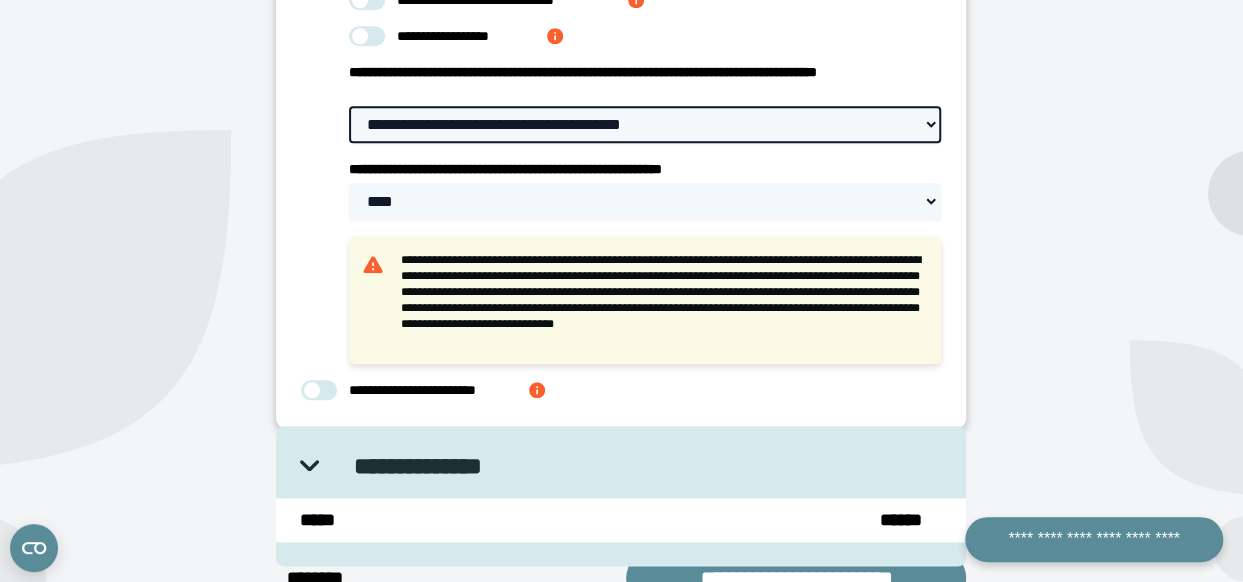 scroll, scrollTop: 823, scrollLeft: 0, axis: vertical 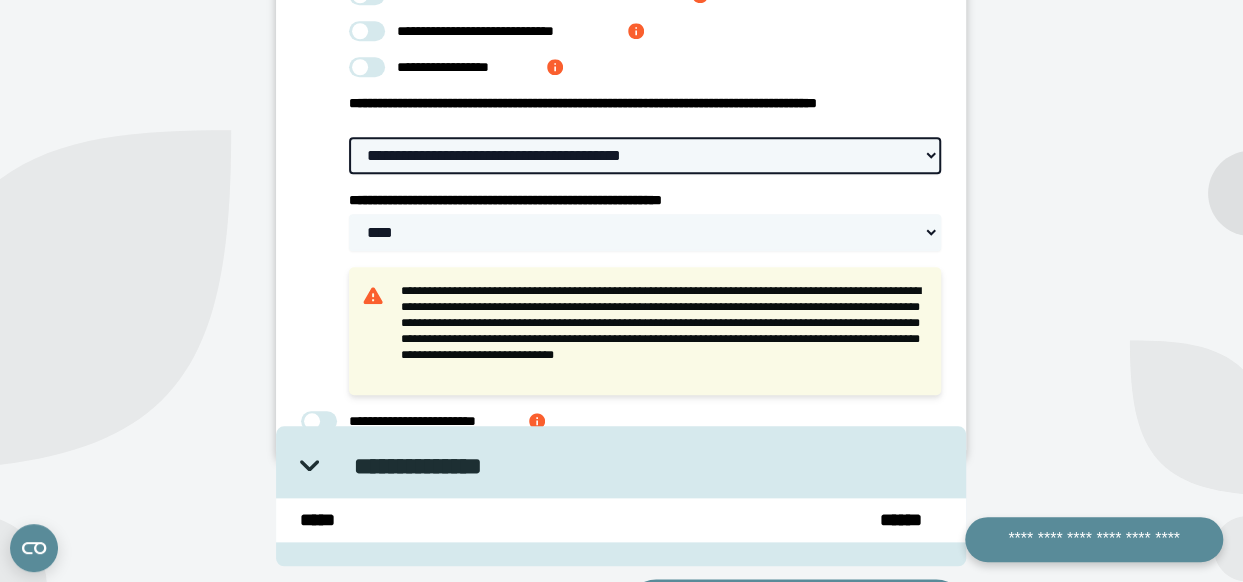 click on "**********" at bounding box center (645, 155) 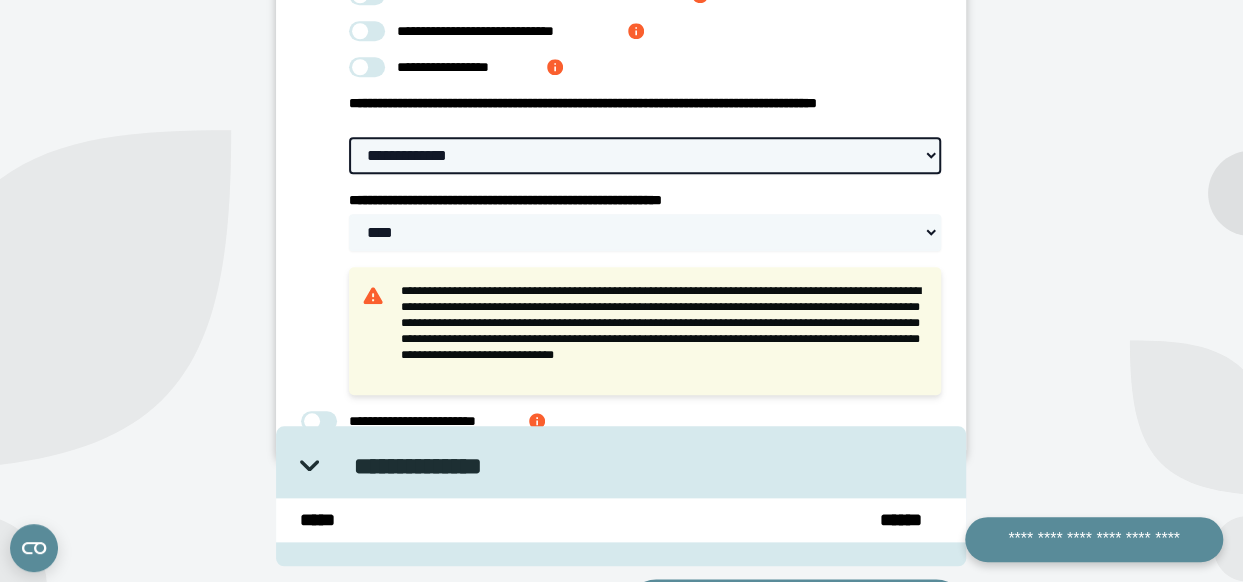 click on "**********" at bounding box center (645, 155) 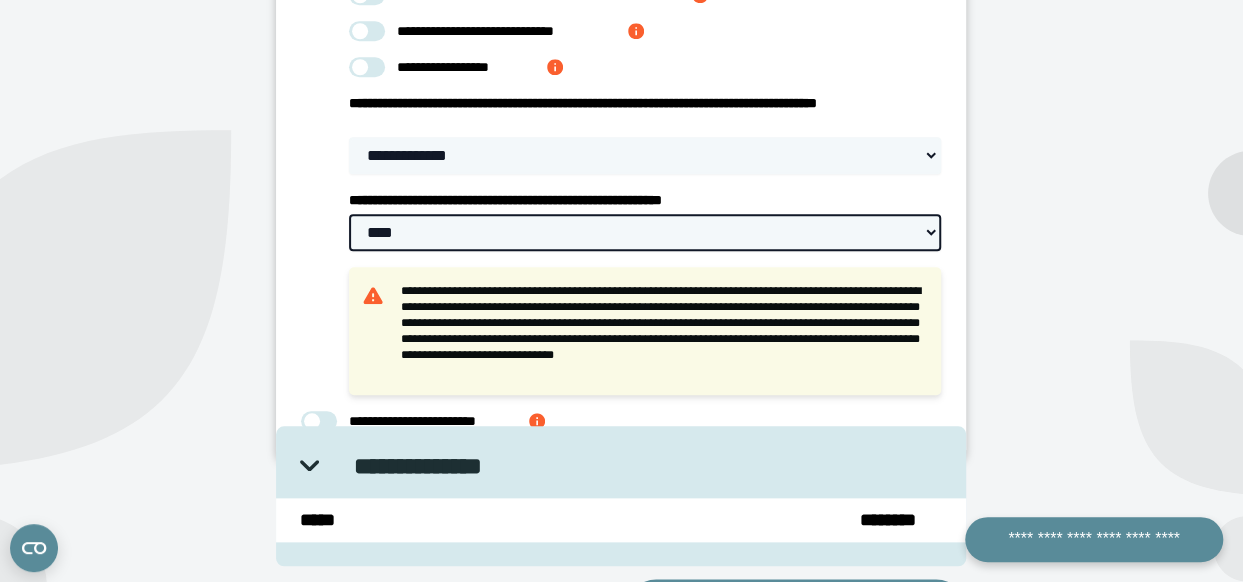 click on "**********" at bounding box center (645, 232) 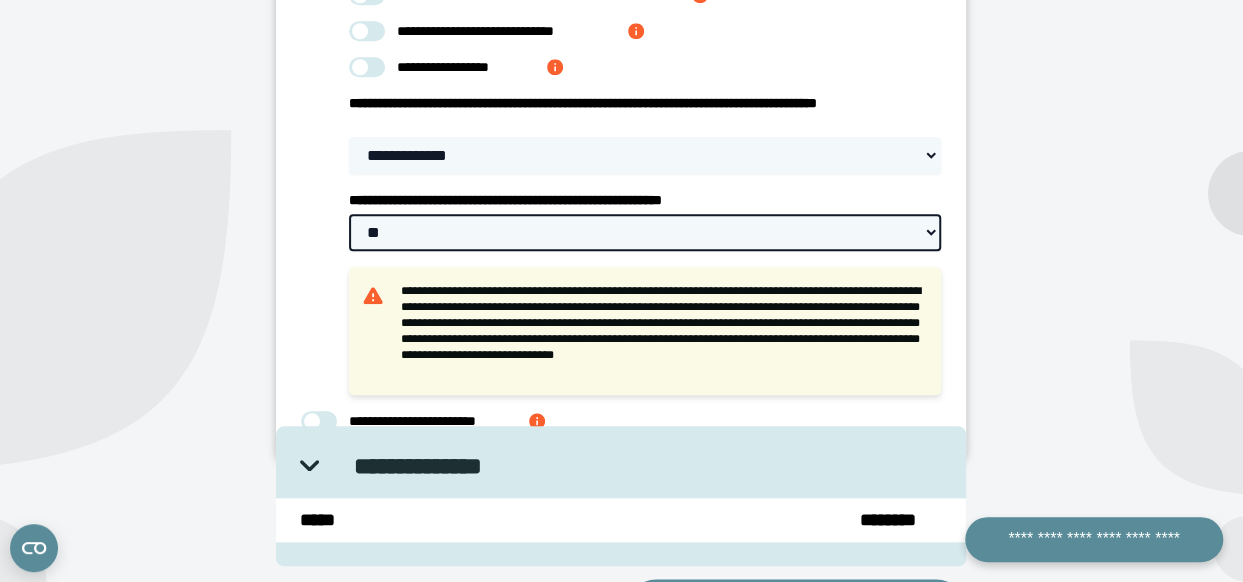 click on "**********" at bounding box center (645, 232) 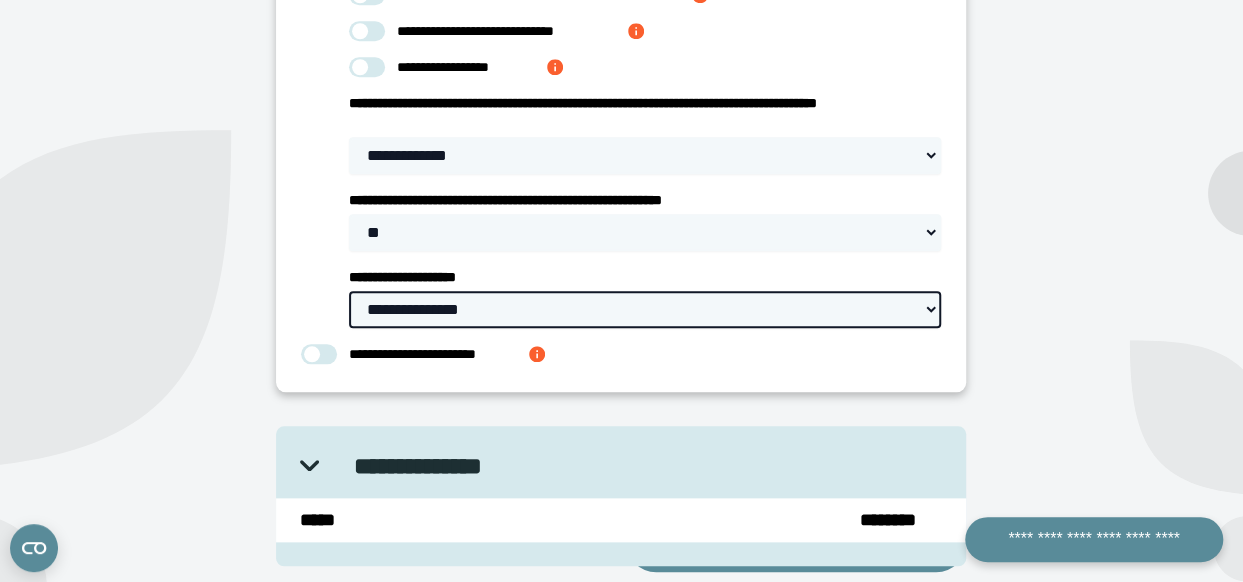 click on "**********" at bounding box center [645, 309] 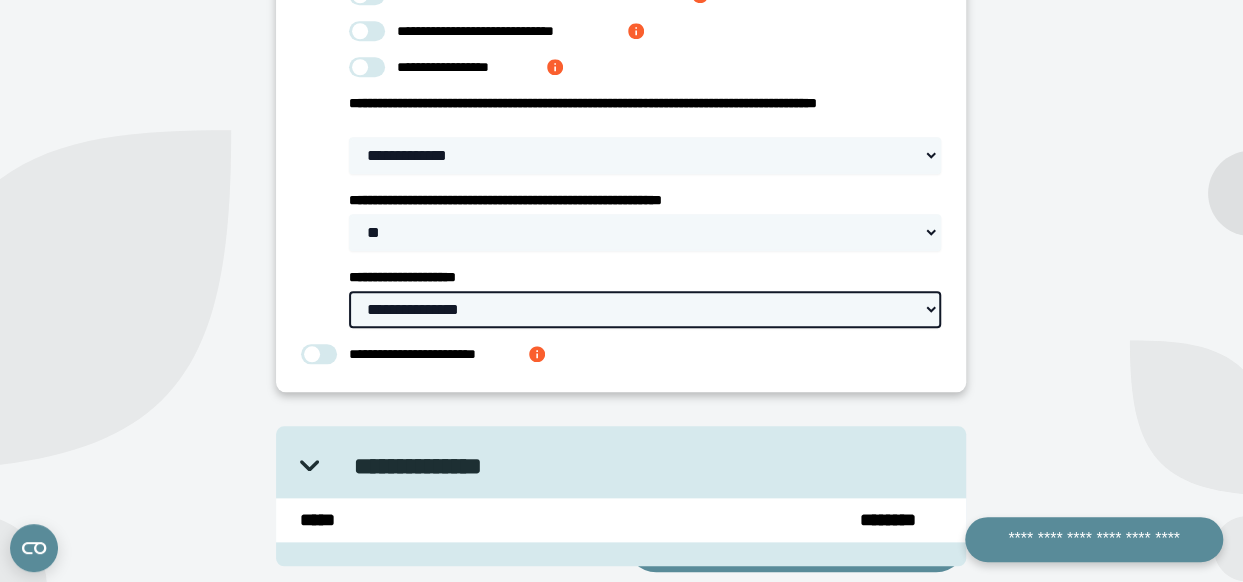 select on "******" 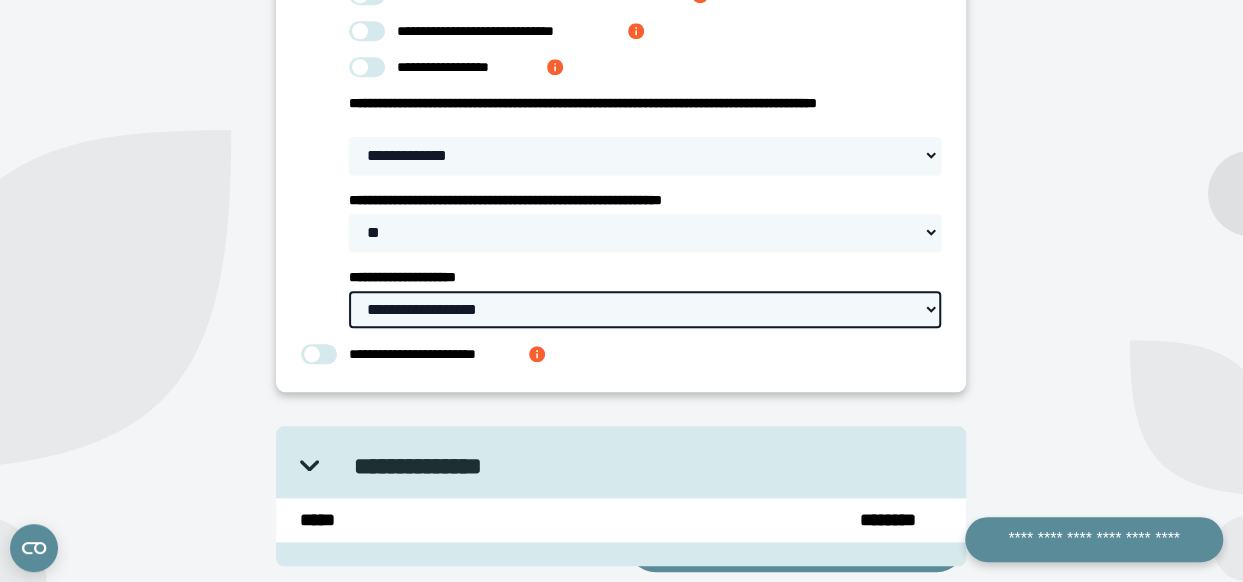 click on "**********" at bounding box center (645, 309) 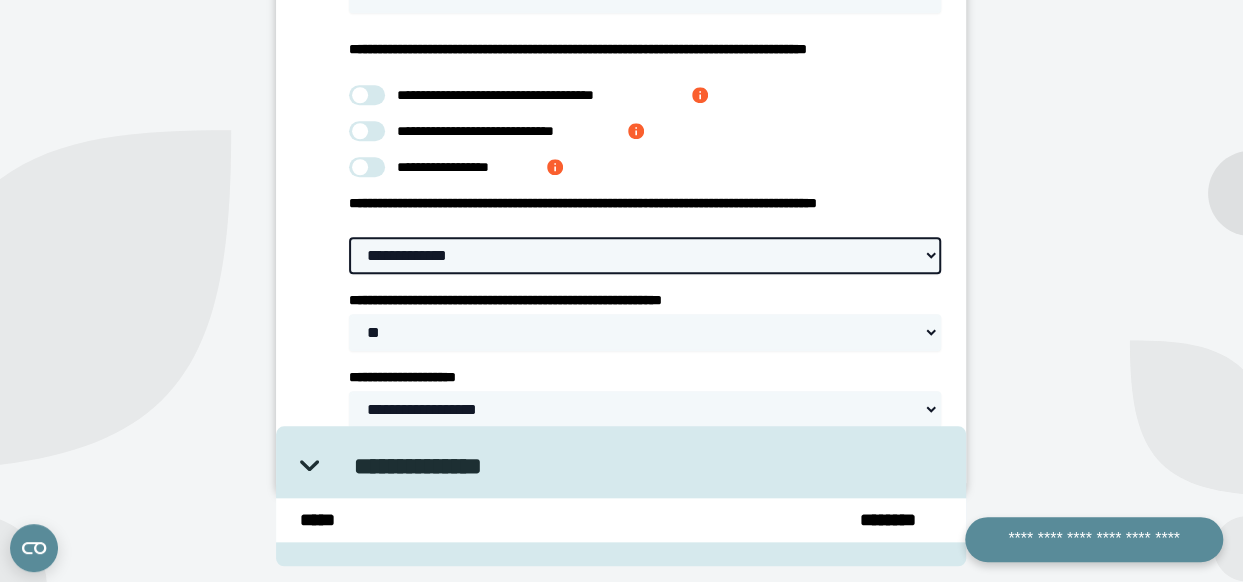 click on "**********" at bounding box center [645, 255] 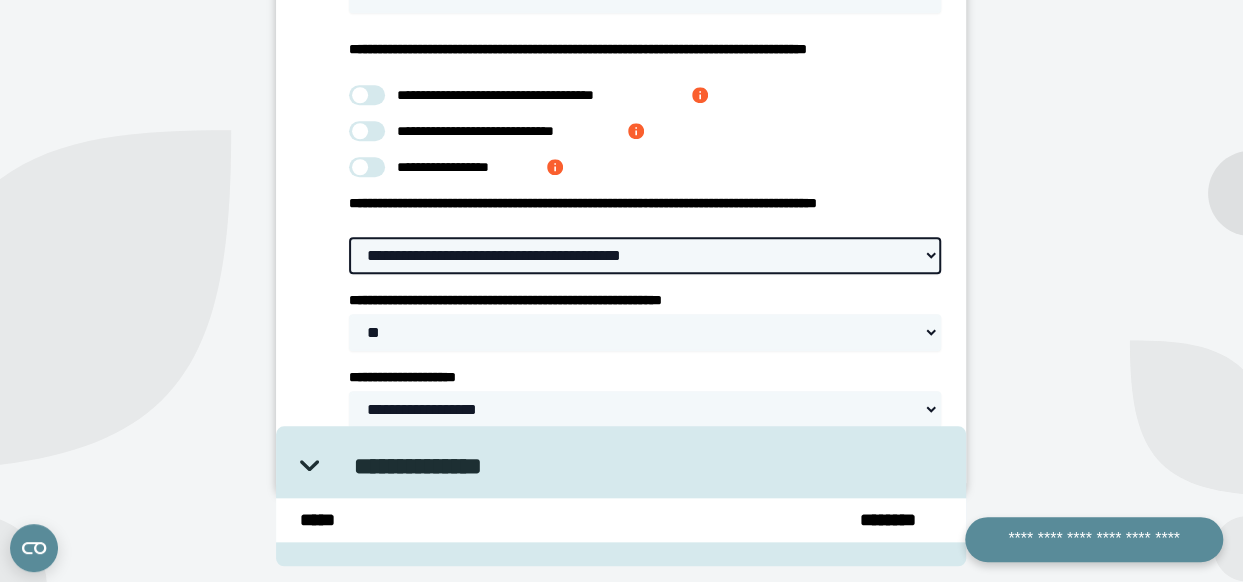 click on "**********" at bounding box center (645, 255) 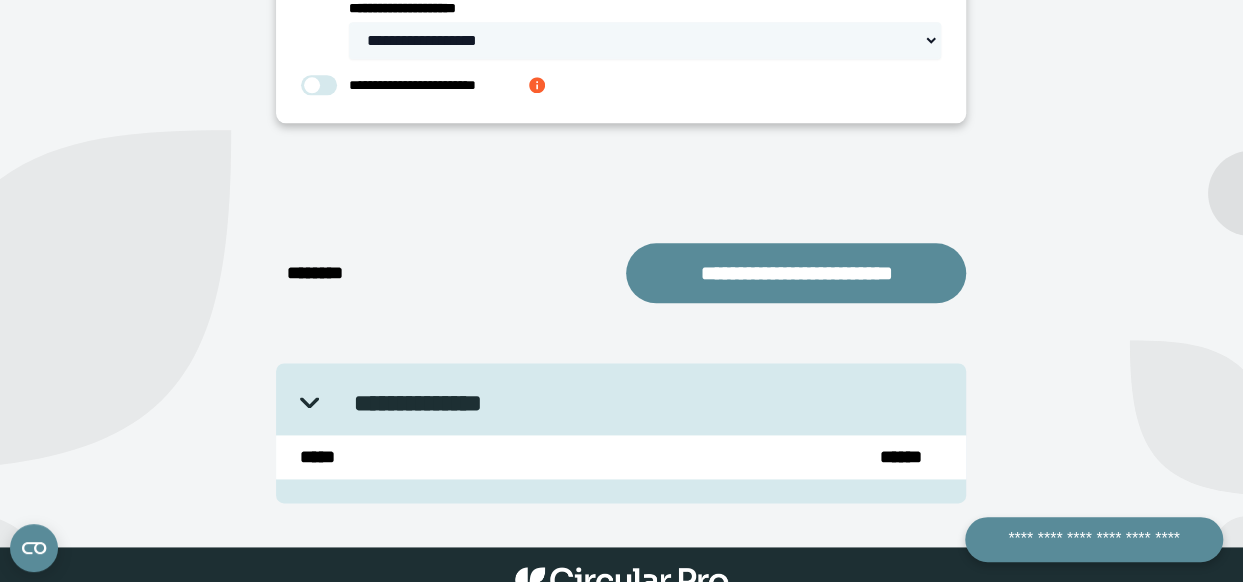 scroll, scrollTop: 1123, scrollLeft: 0, axis: vertical 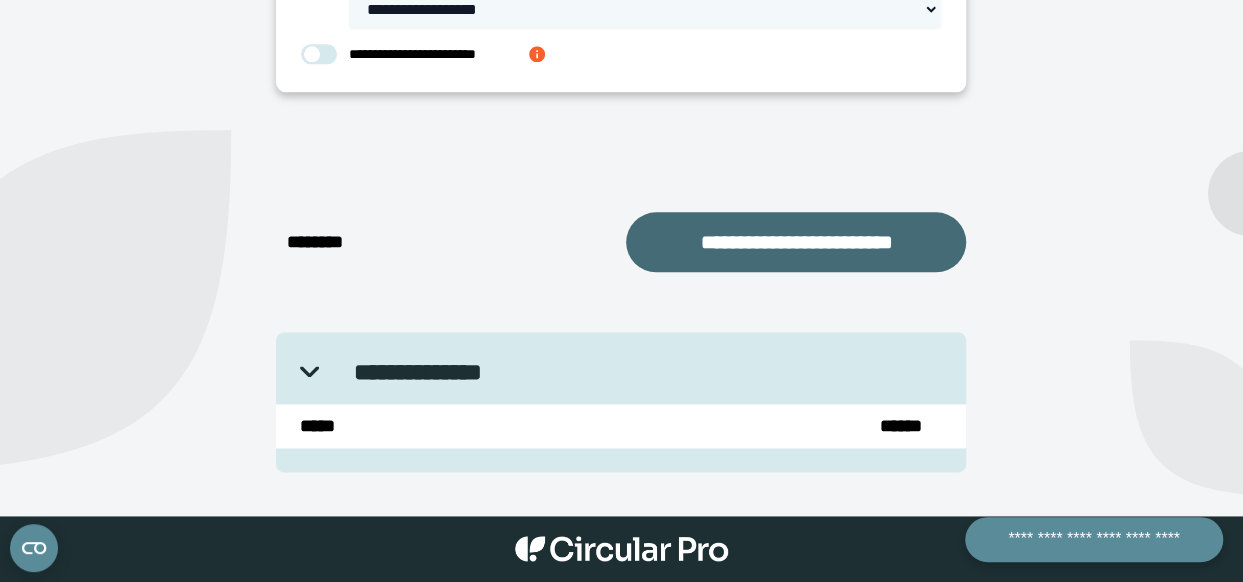 click on "**********" at bounding box center (796, 242) 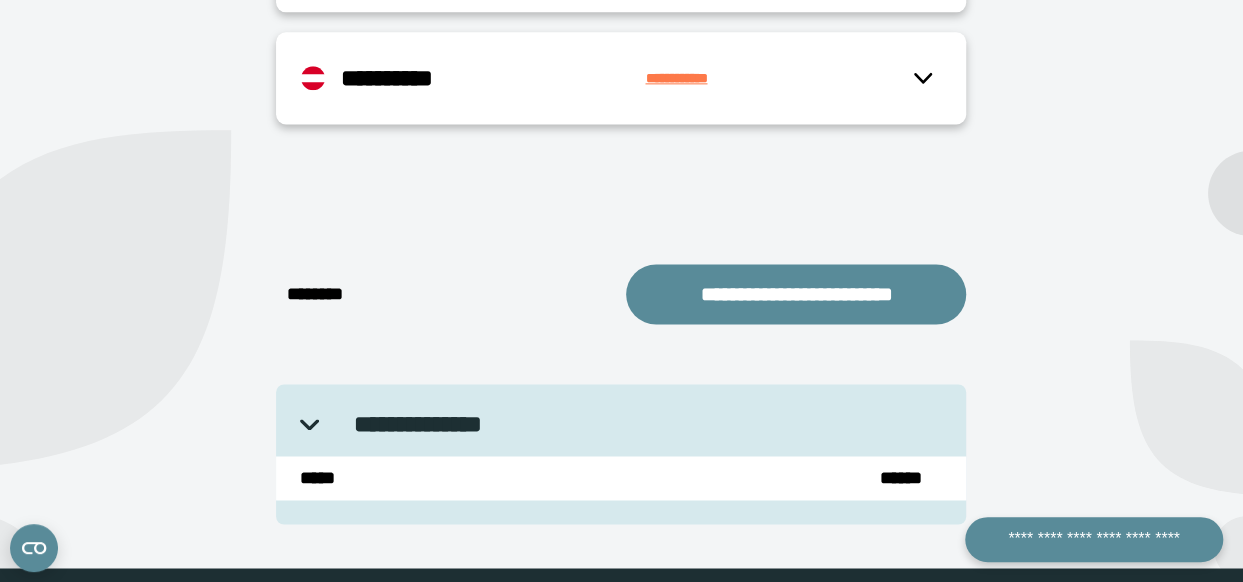 scroll, scrollTop: 1323, scrollLeft: 0, axis: vertical 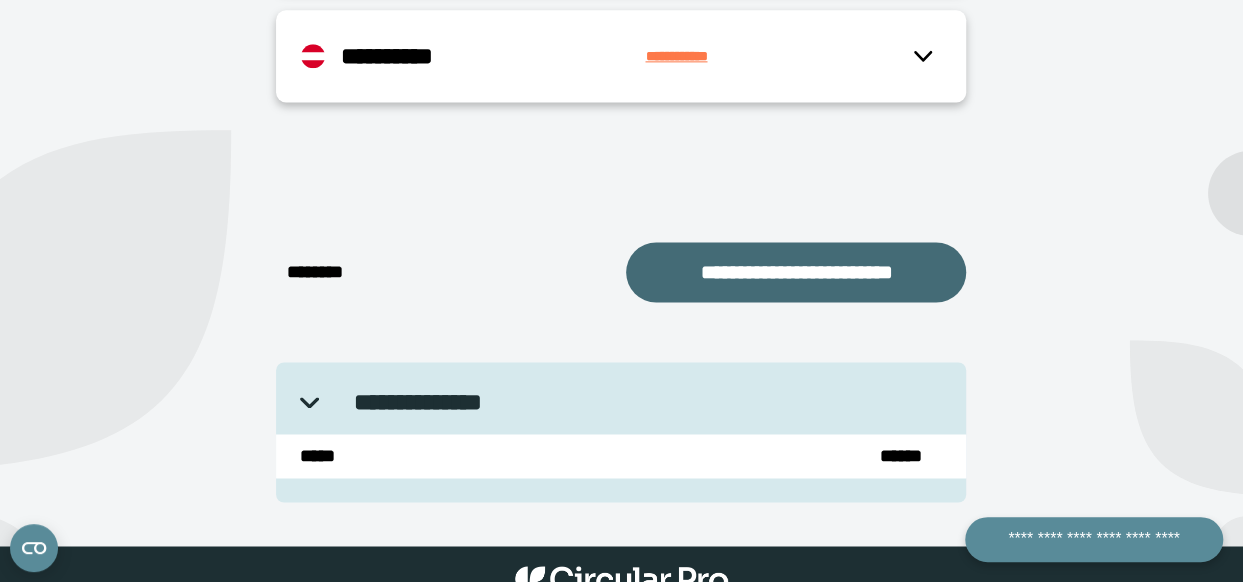 click on "**********" at bounding box center [796, 272] 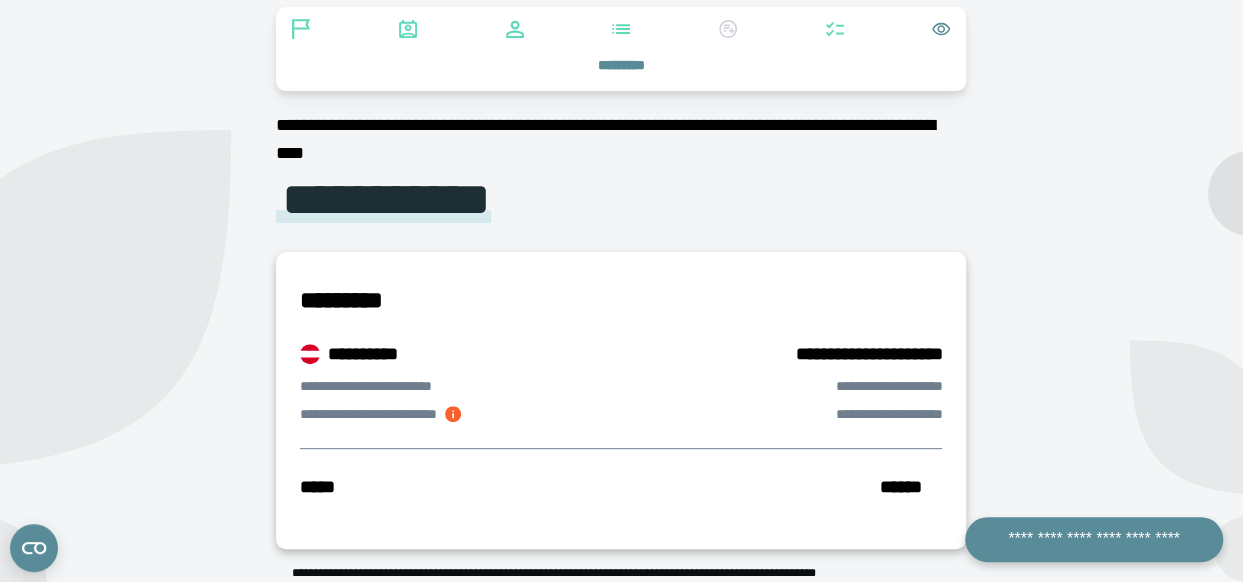 scroll, scrollTop: 300, scrollLeft: 0, axis: vertical 